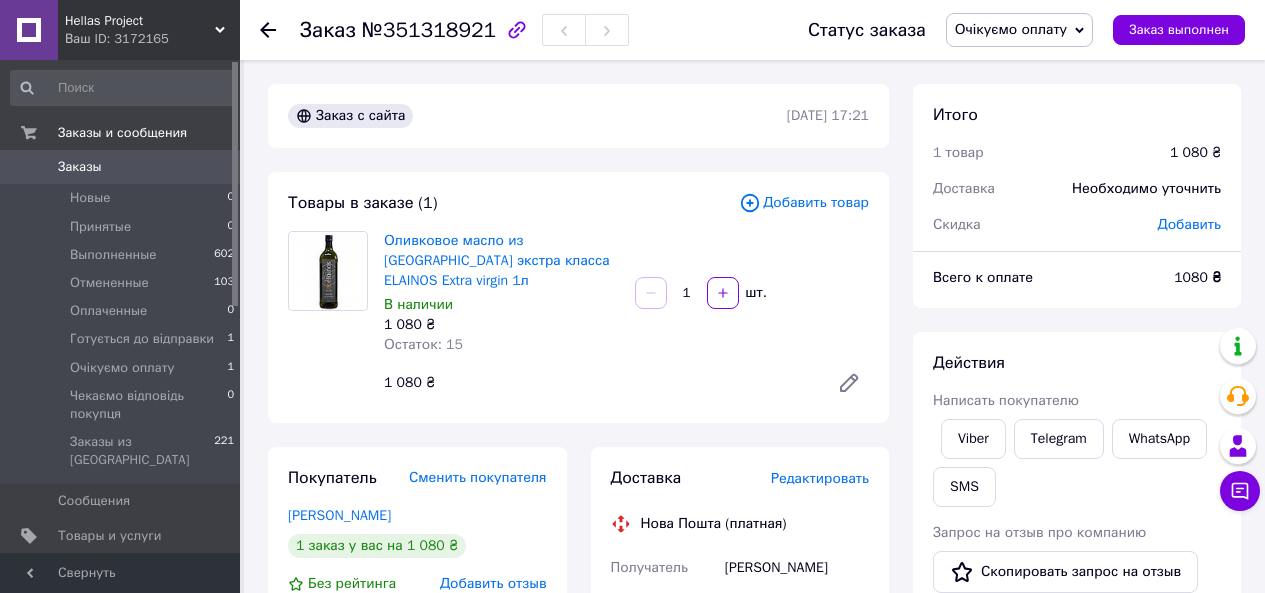 scroll, scrollTop: 0, scrollLeft: 0, axis: both 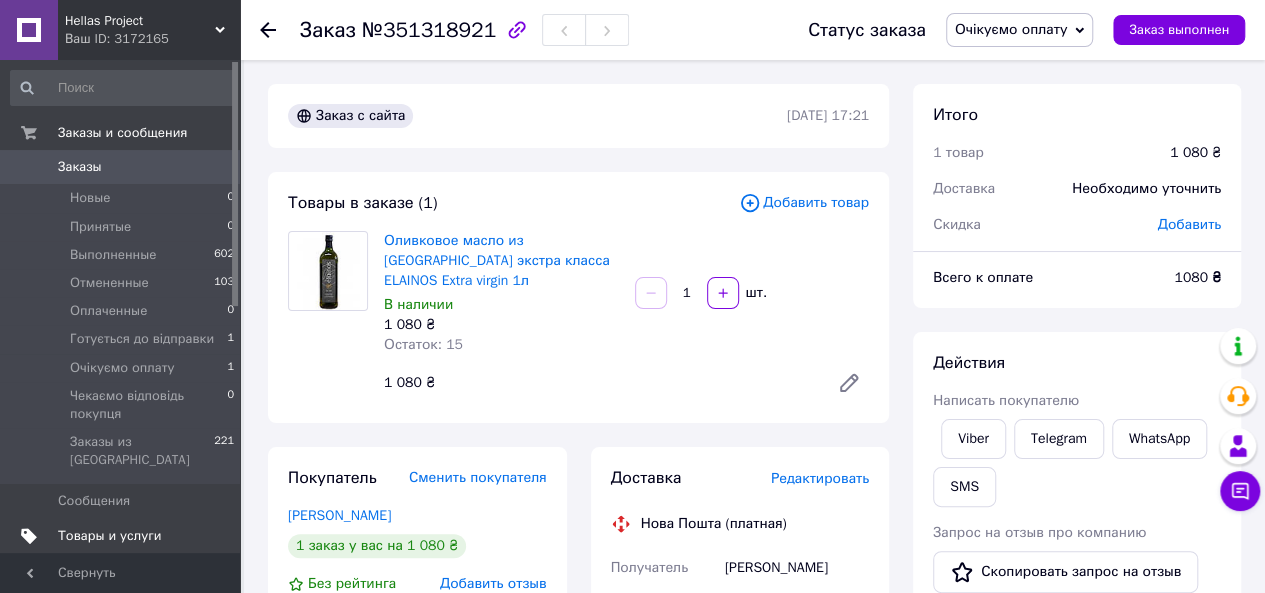 click on "Товары и услуги" at bounding box center (110, 536) 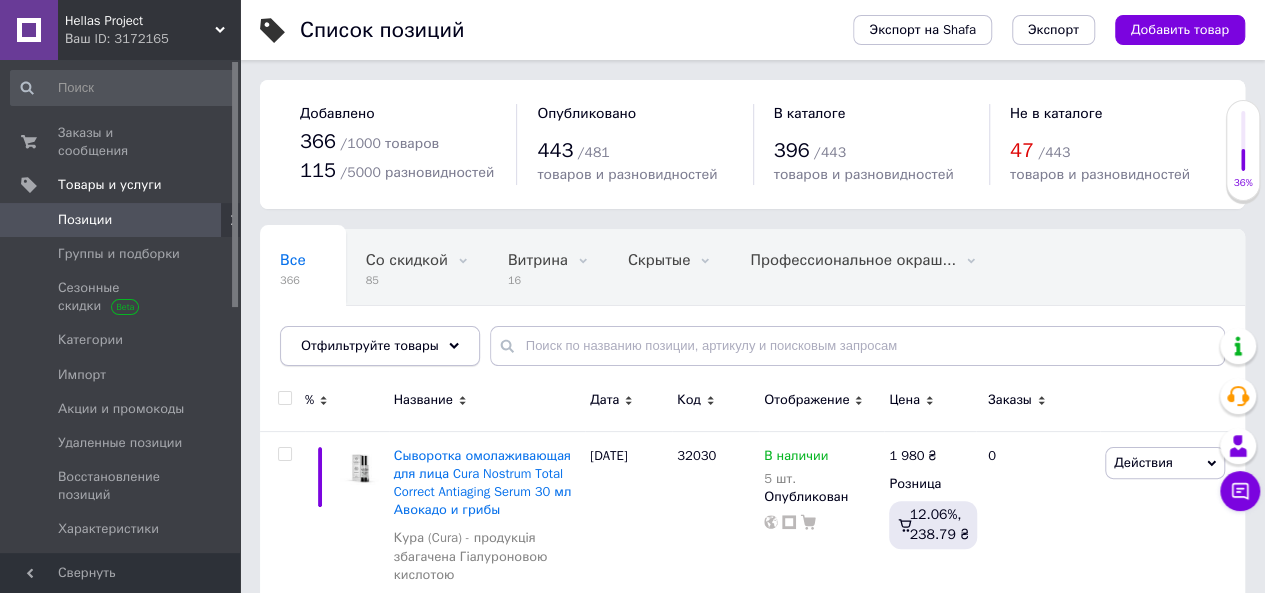 click on "Отфильтруйте товары" at bounding box center (380, 346) 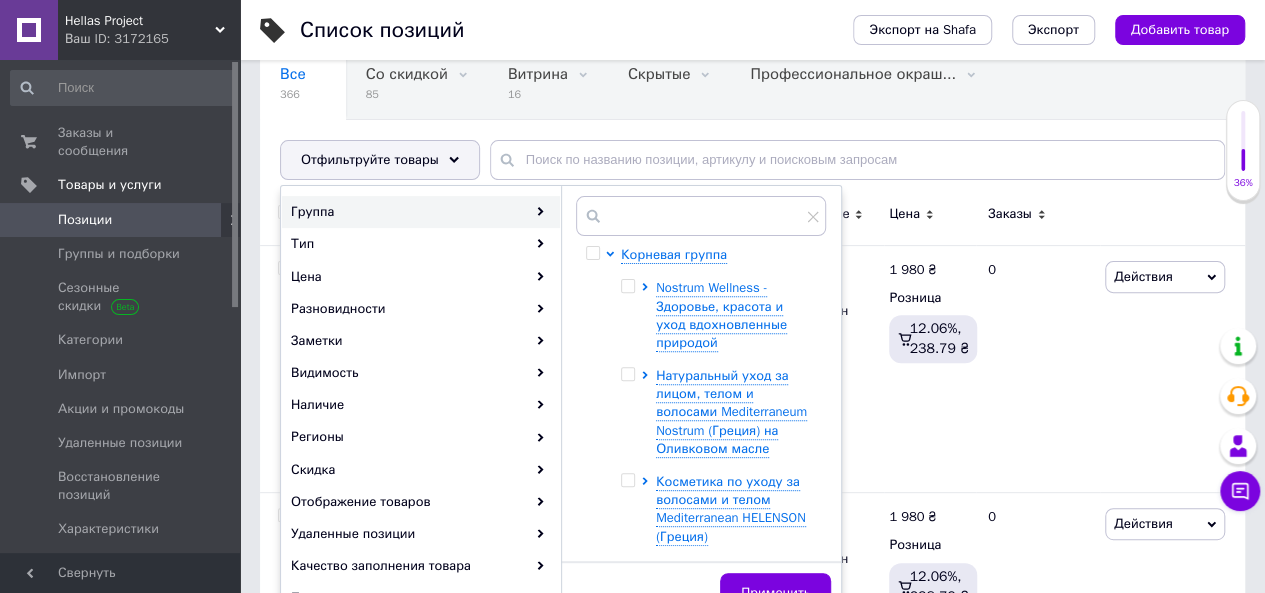 scroll, scrollTop: 200, scrollLeft: 0, axis: vertical 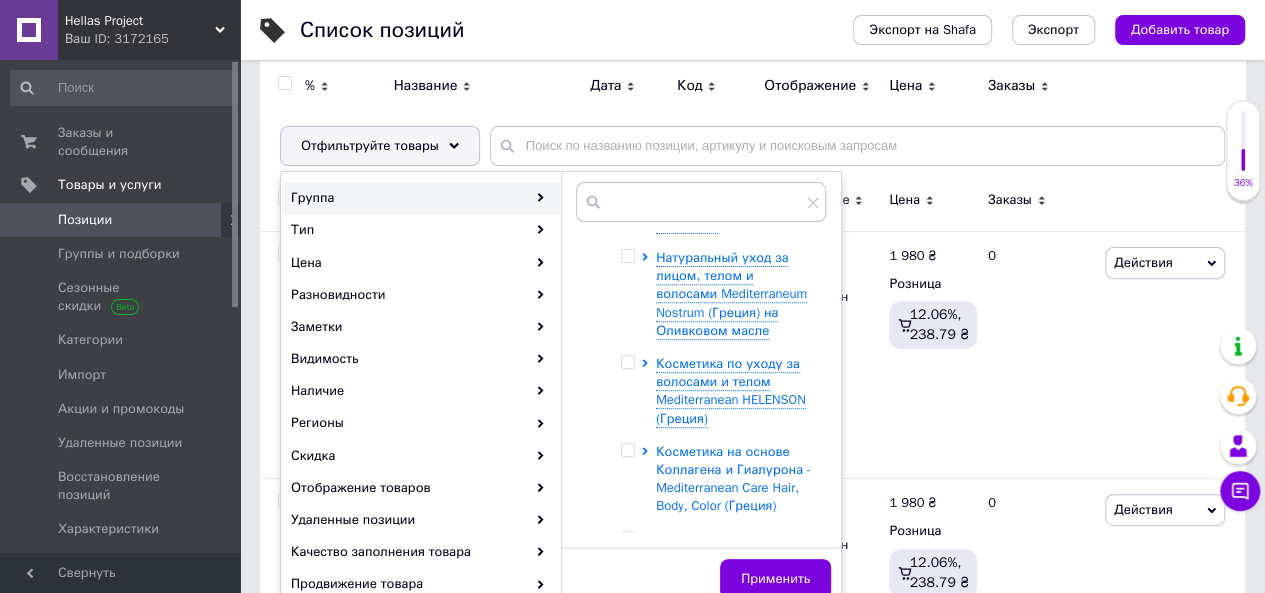 click 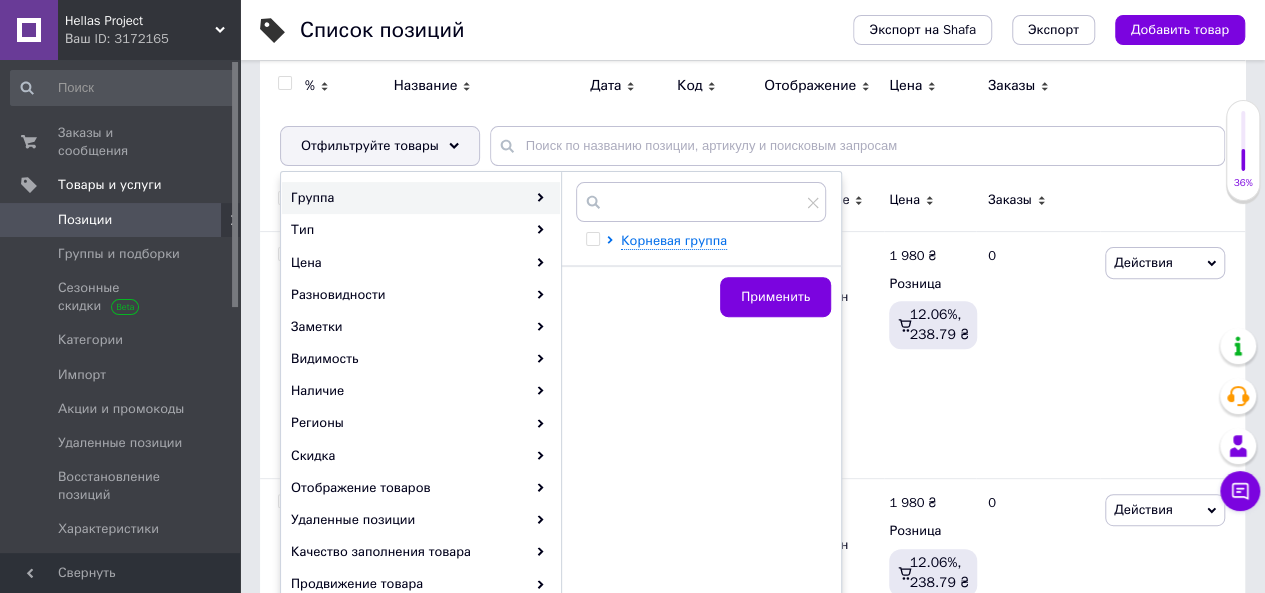 click at bounding box center [593, 239] 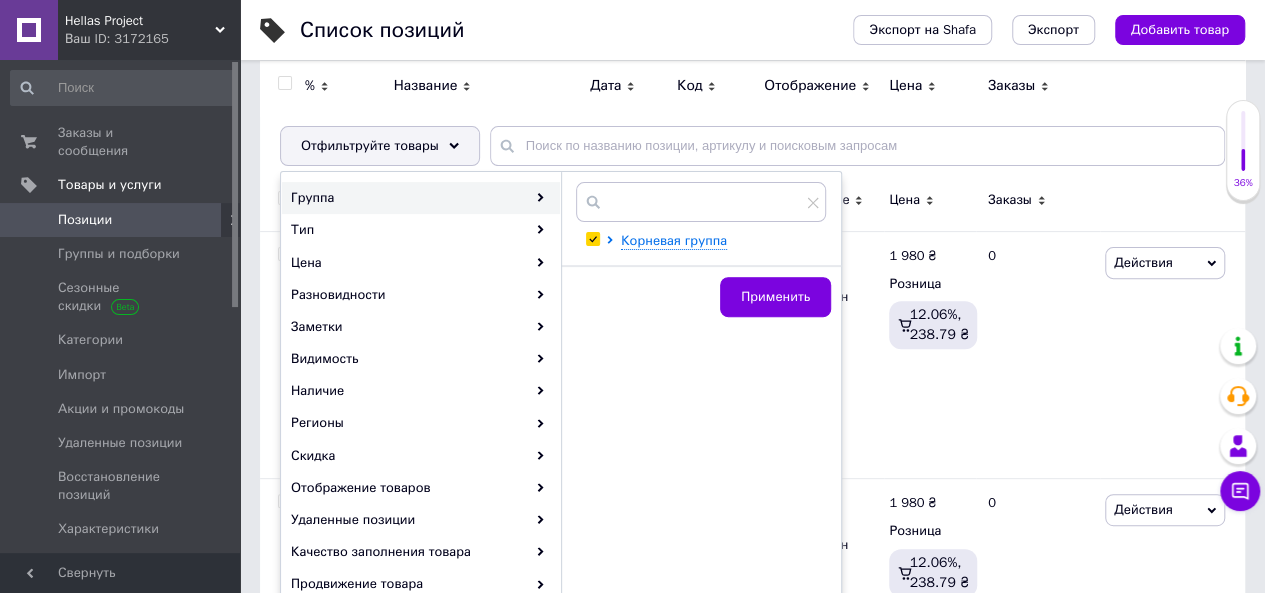 checkbox on "true" 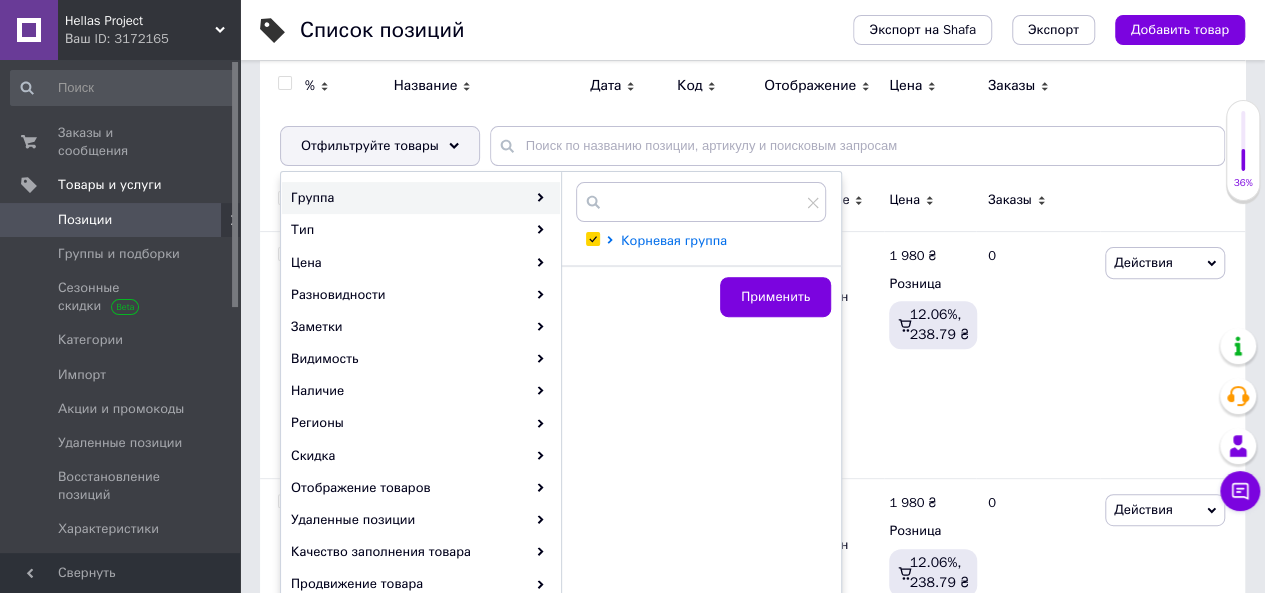 click 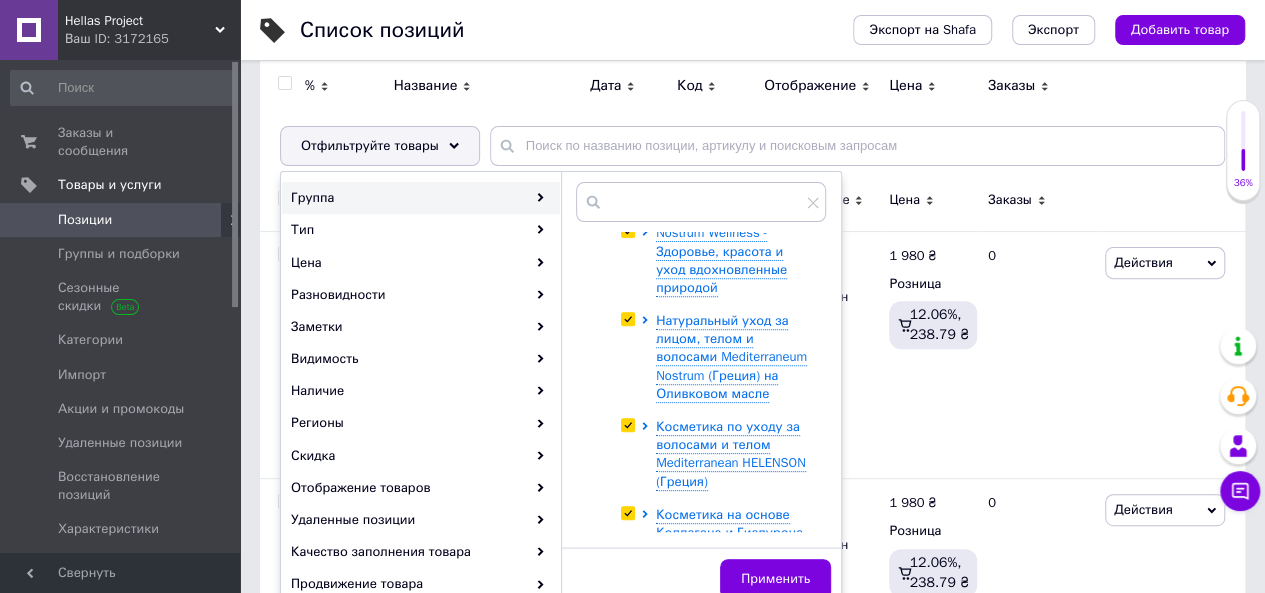 scroll, scrollTop: 0, scrollLeft: 0, axis: both 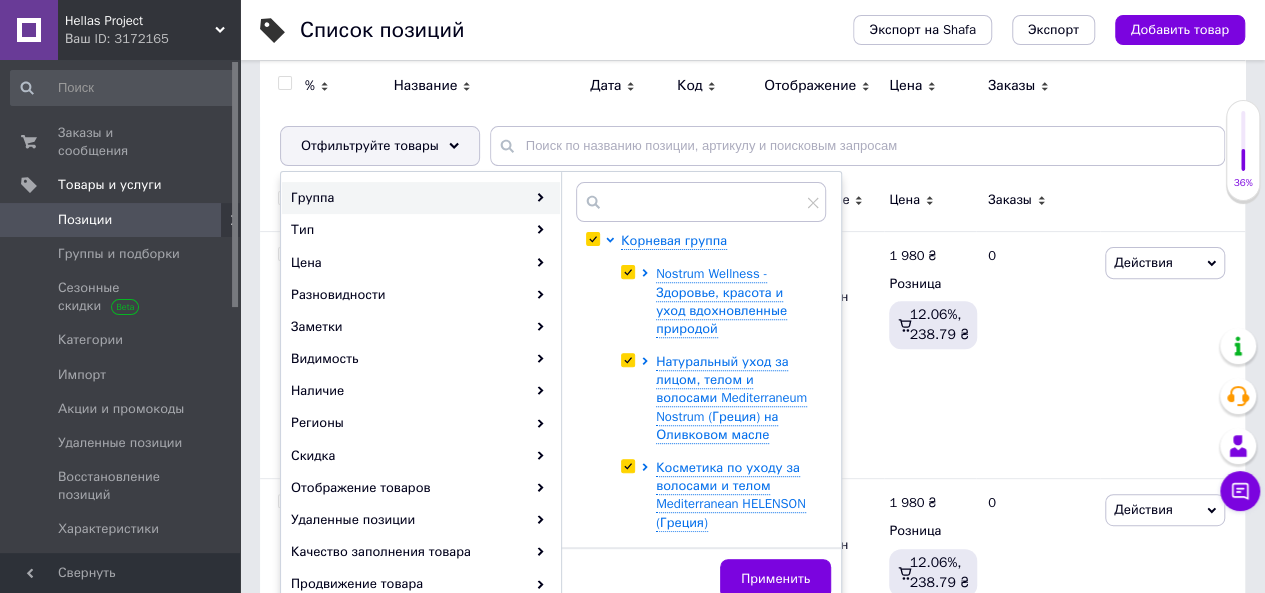 click at bounding box center (627, 272) 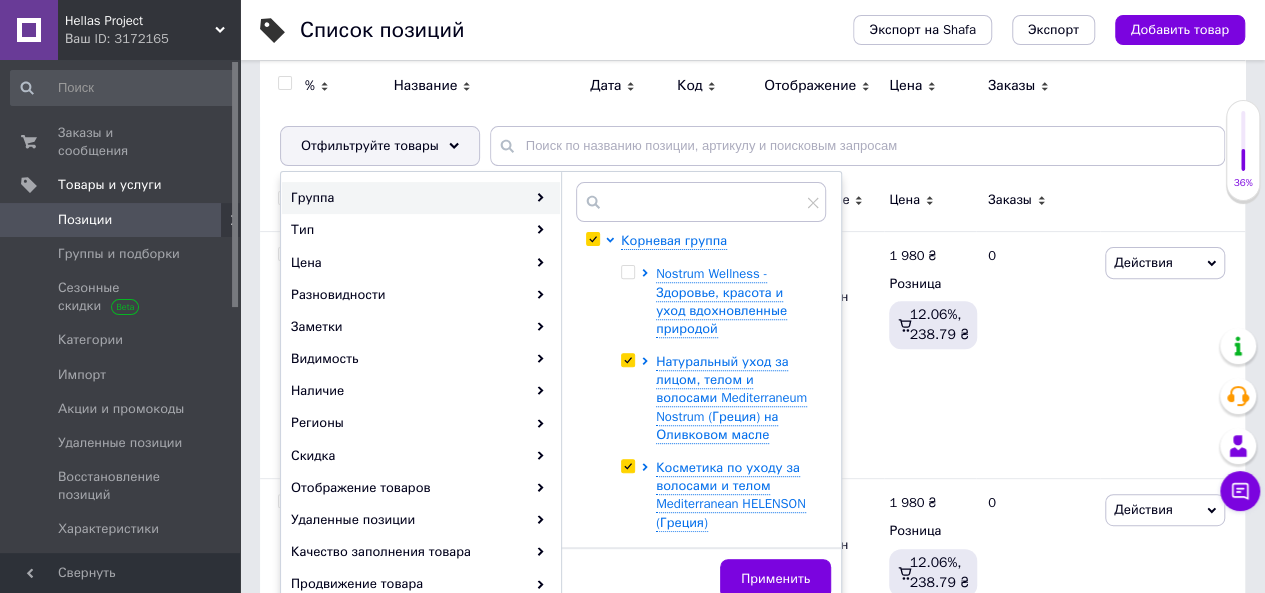 checkbox on "false" 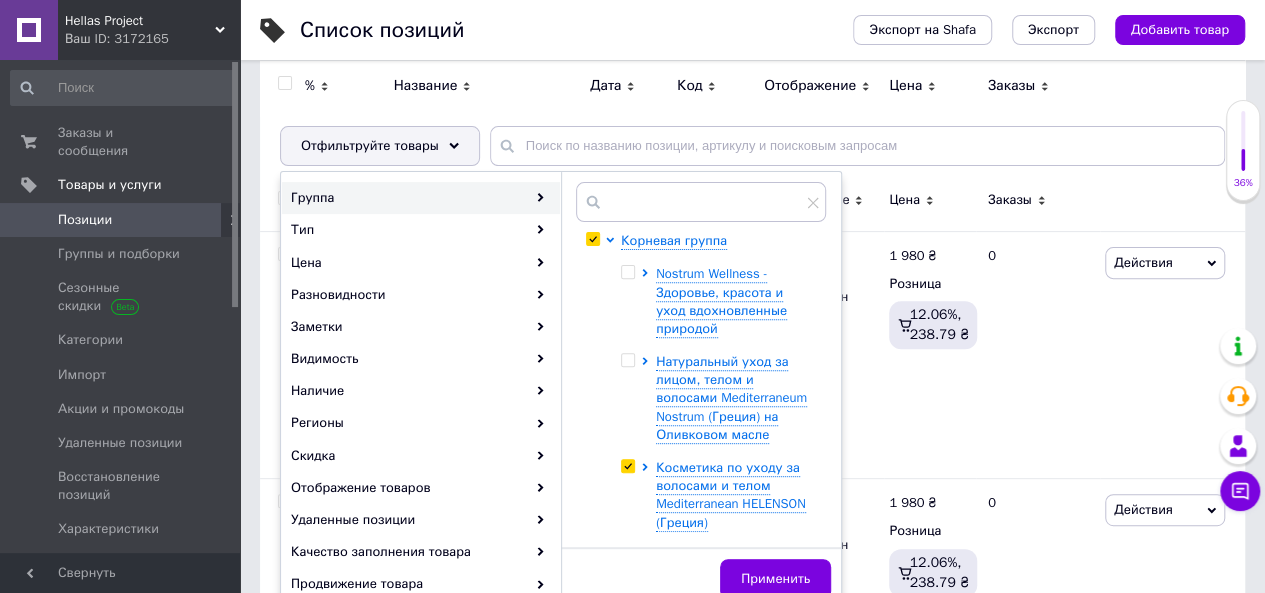 checkbox on "false" 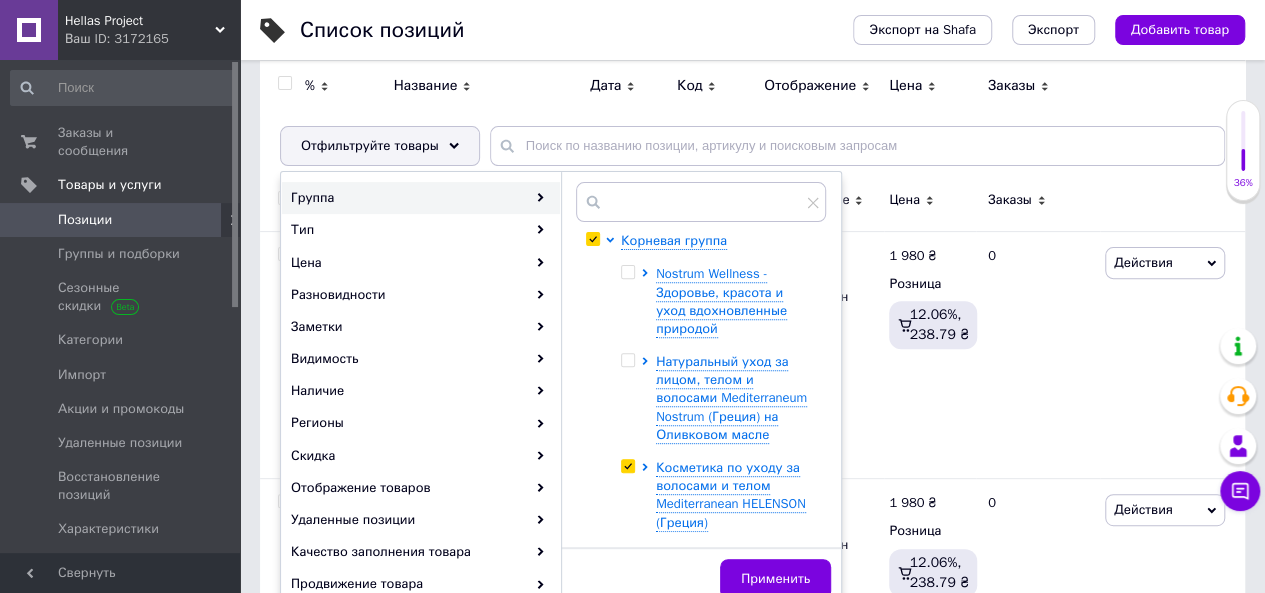 click at bounding box center [627, 466] 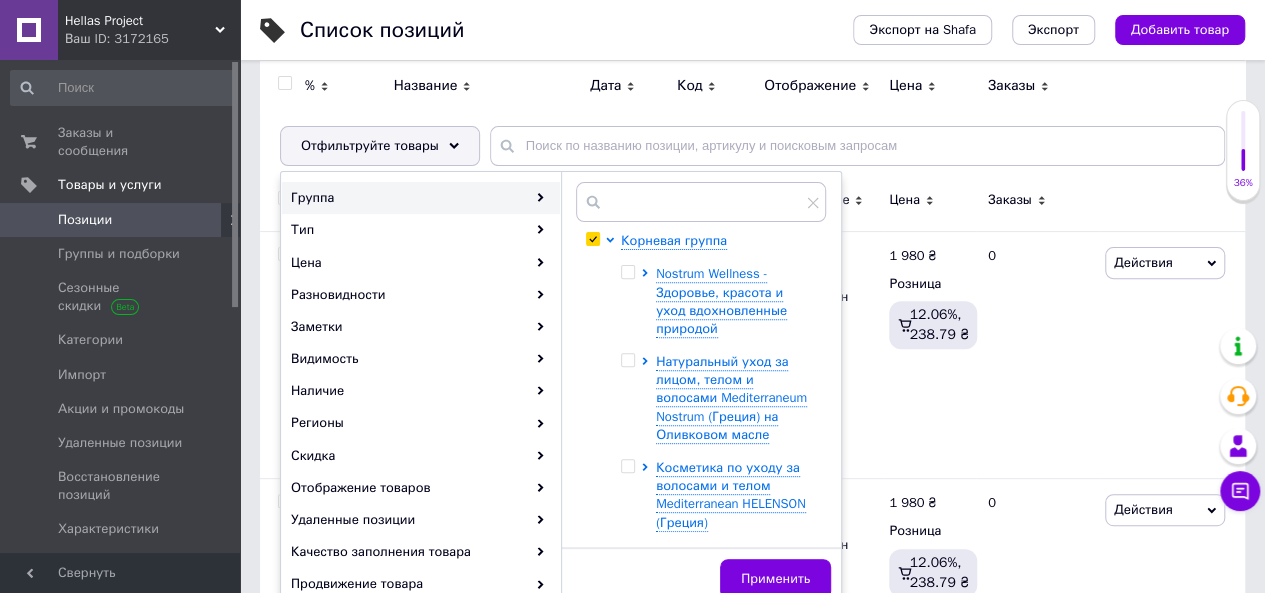 checkbox on "false" 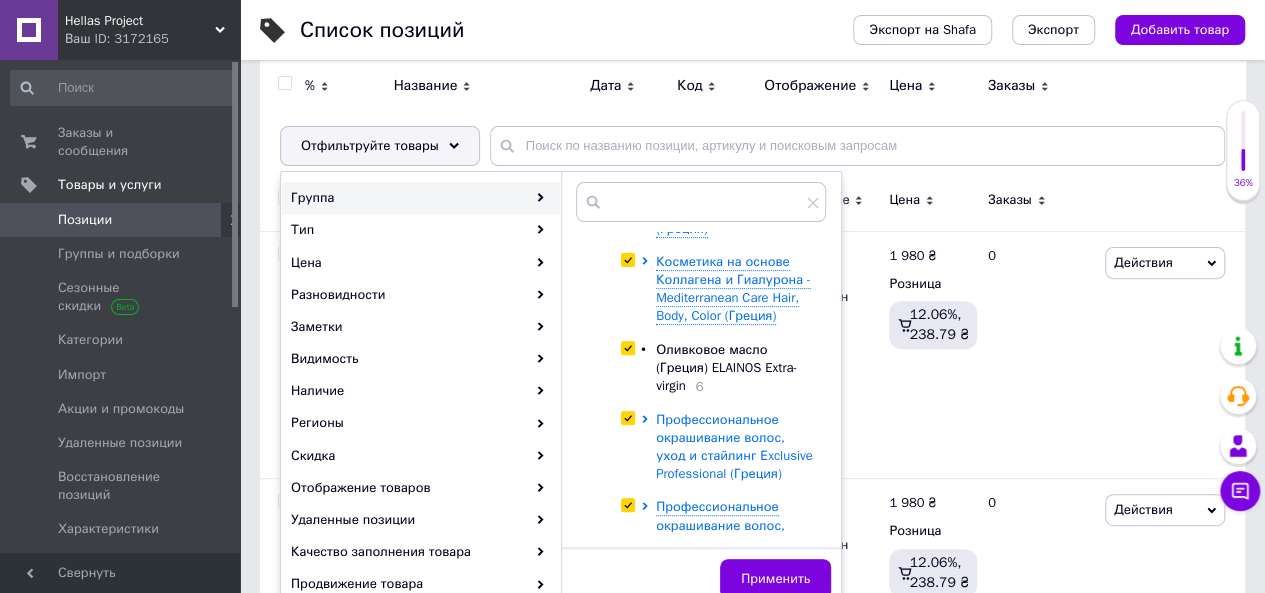 scroll, scrollTop: 300, scrollLeft: 0, axis: vertical 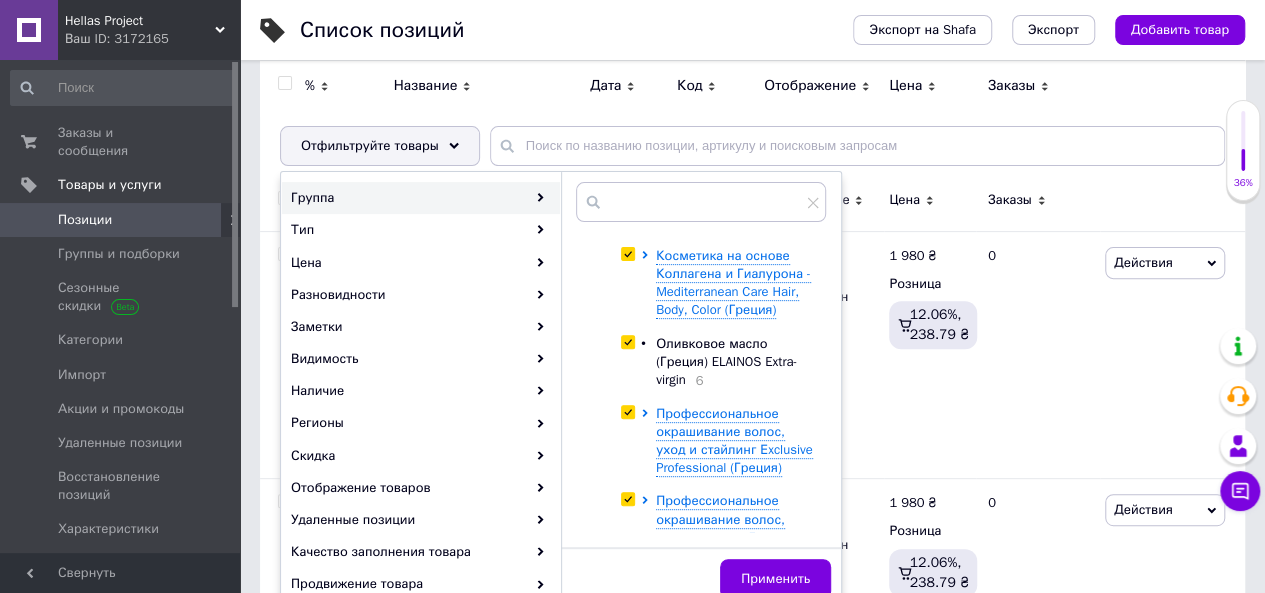 click at bounding box center (627, 342) 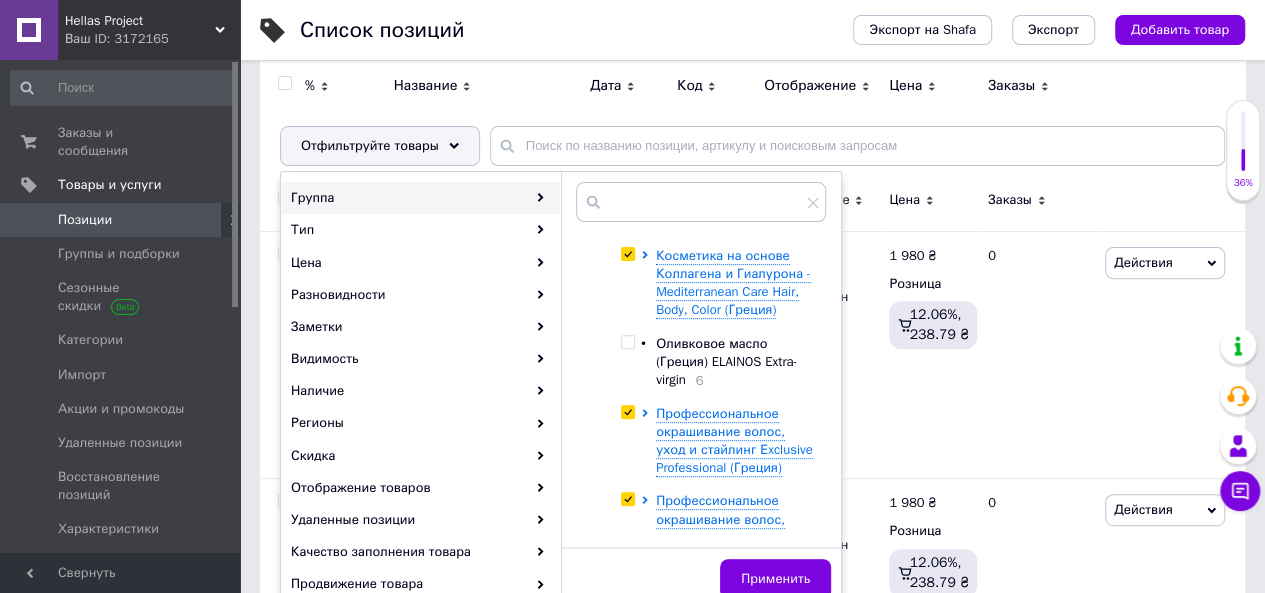 checkbox on "false" 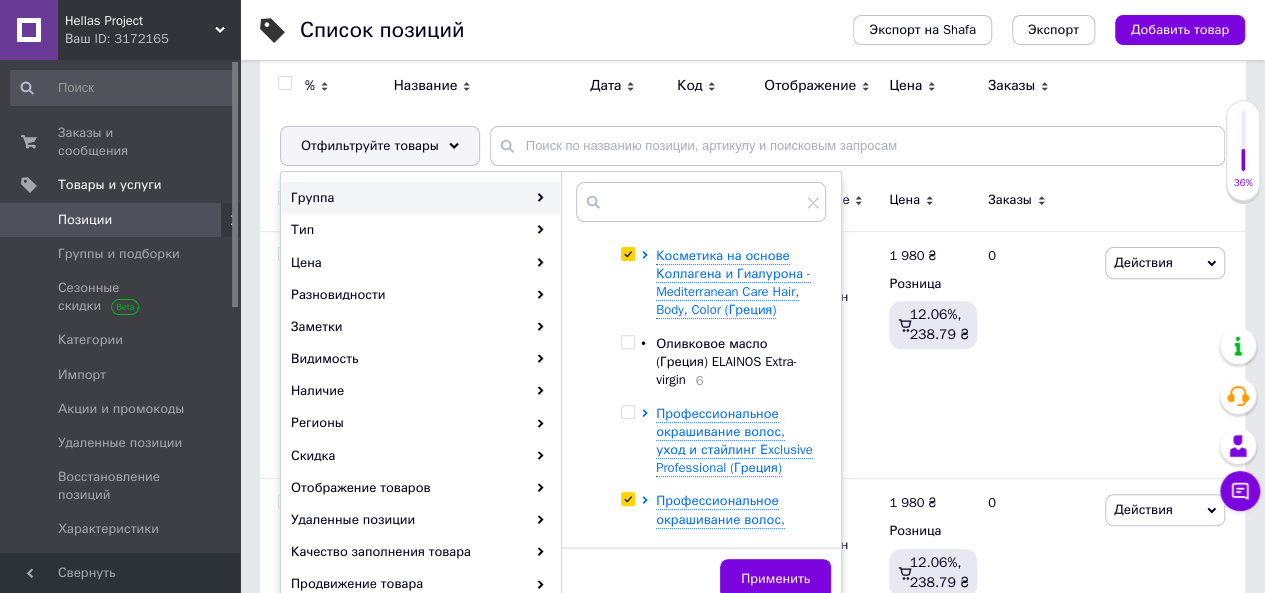 checkbox on "false" 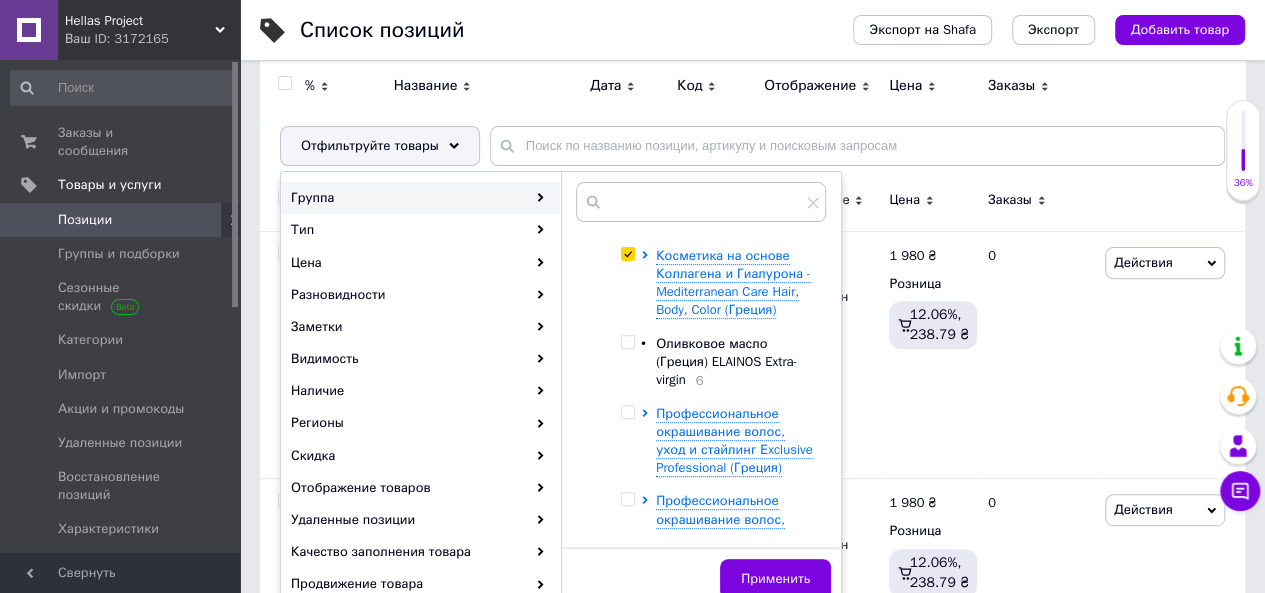 checkbox on "false" 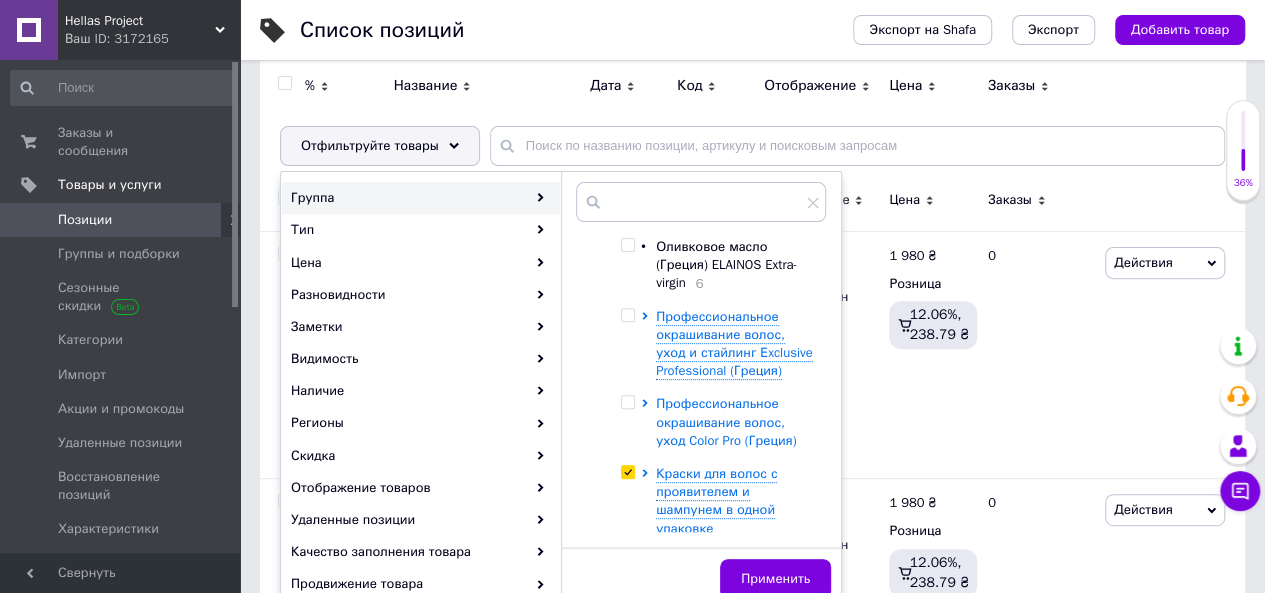 scroll, scrollTop: 404, scrollLeft: 0, axis: vertical 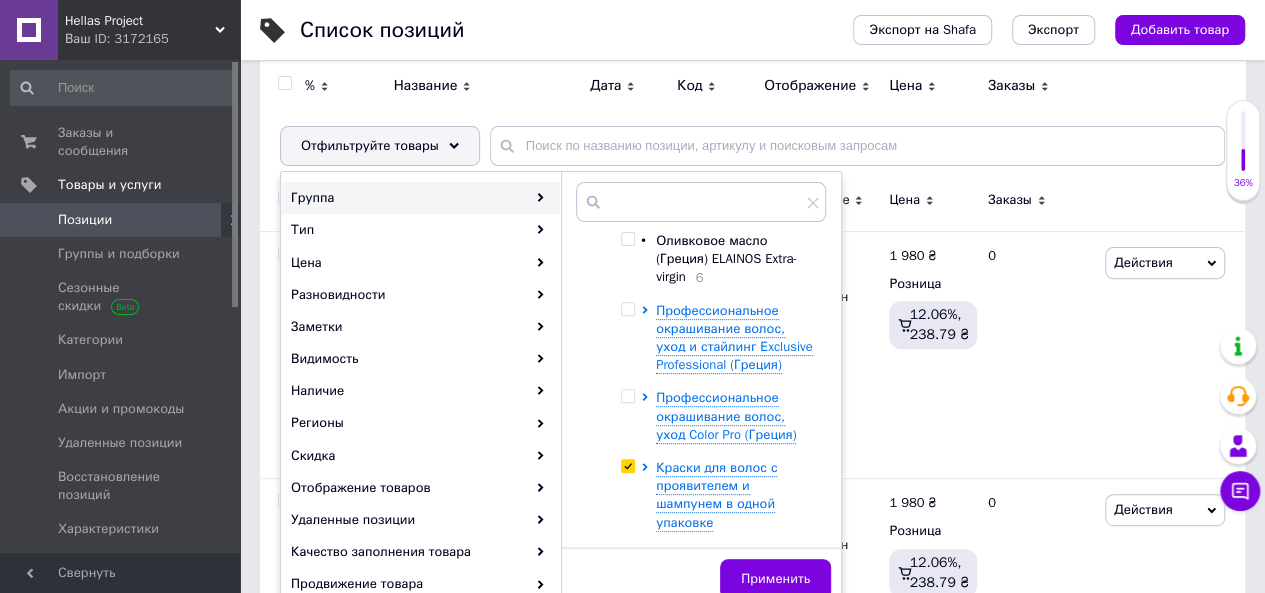 click at bounding box center [627, 466] 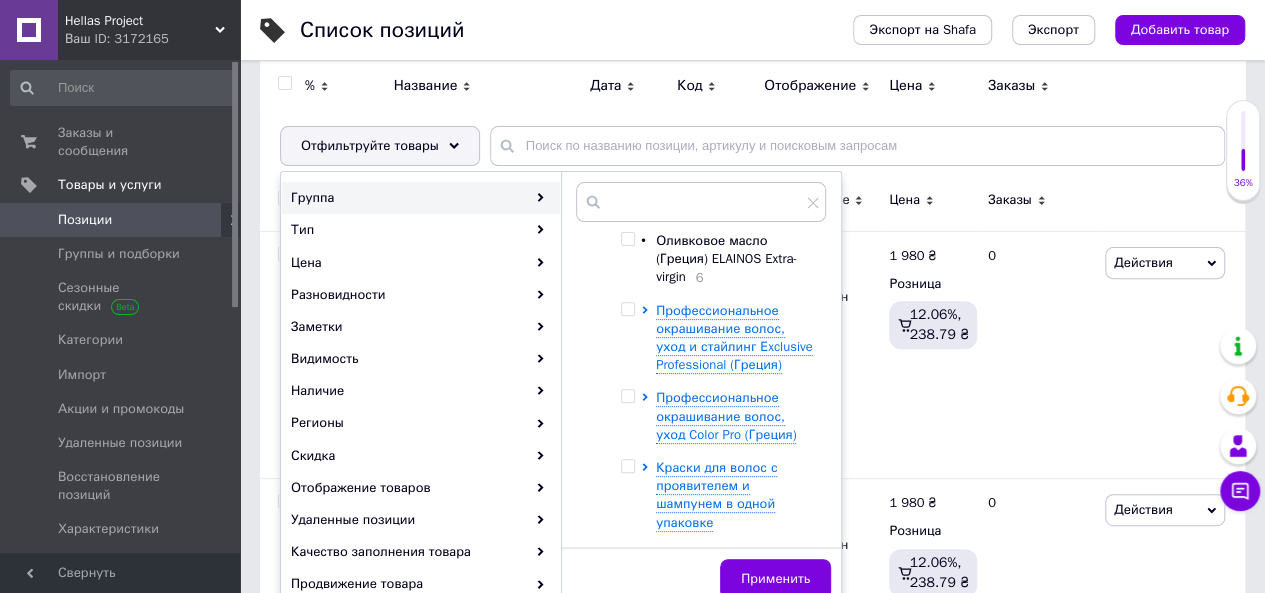 checkbox on "false" 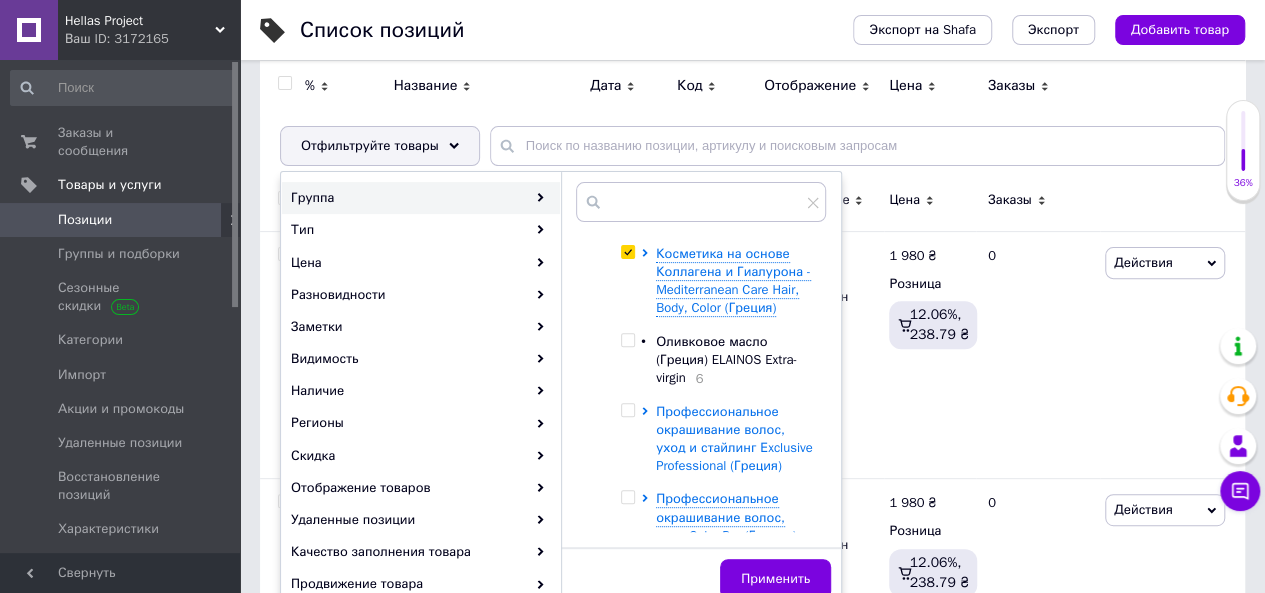 scroll, scrollTop: 204, scrollLeft: 0, axis: vertical 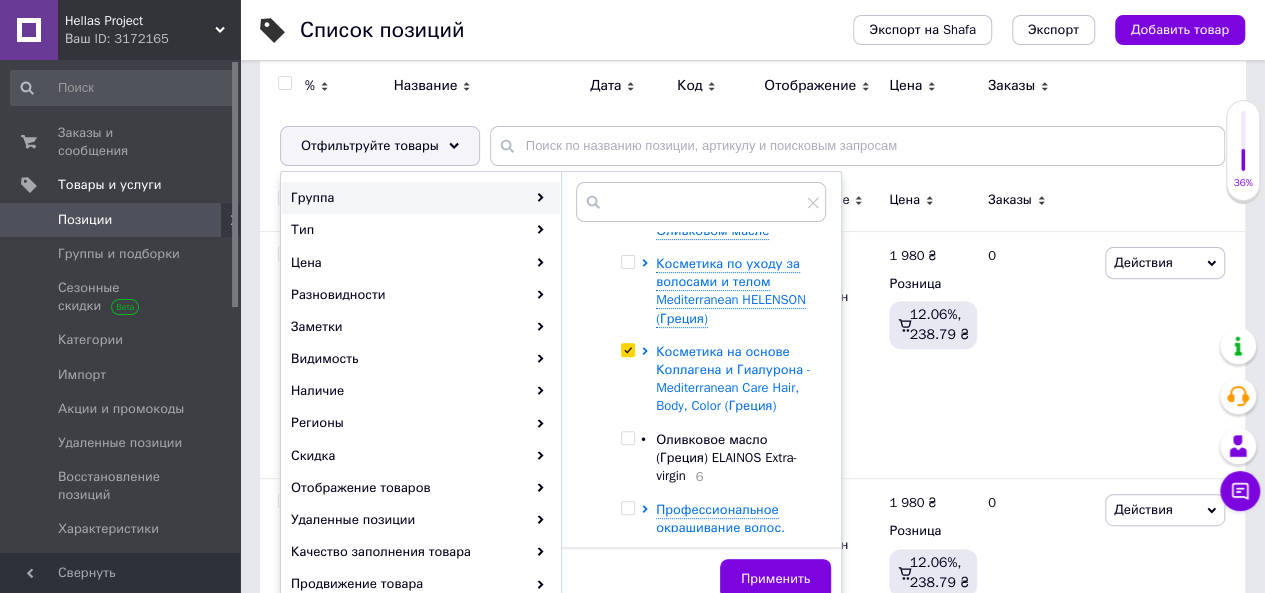 click 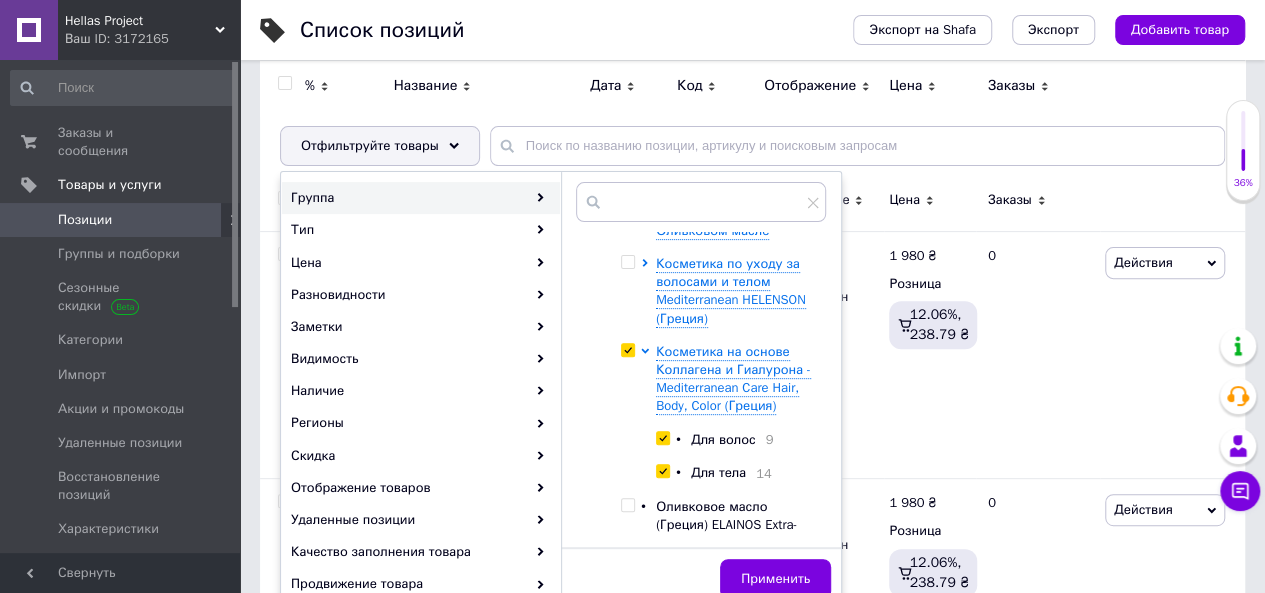 click at bounding box center [662, 438] 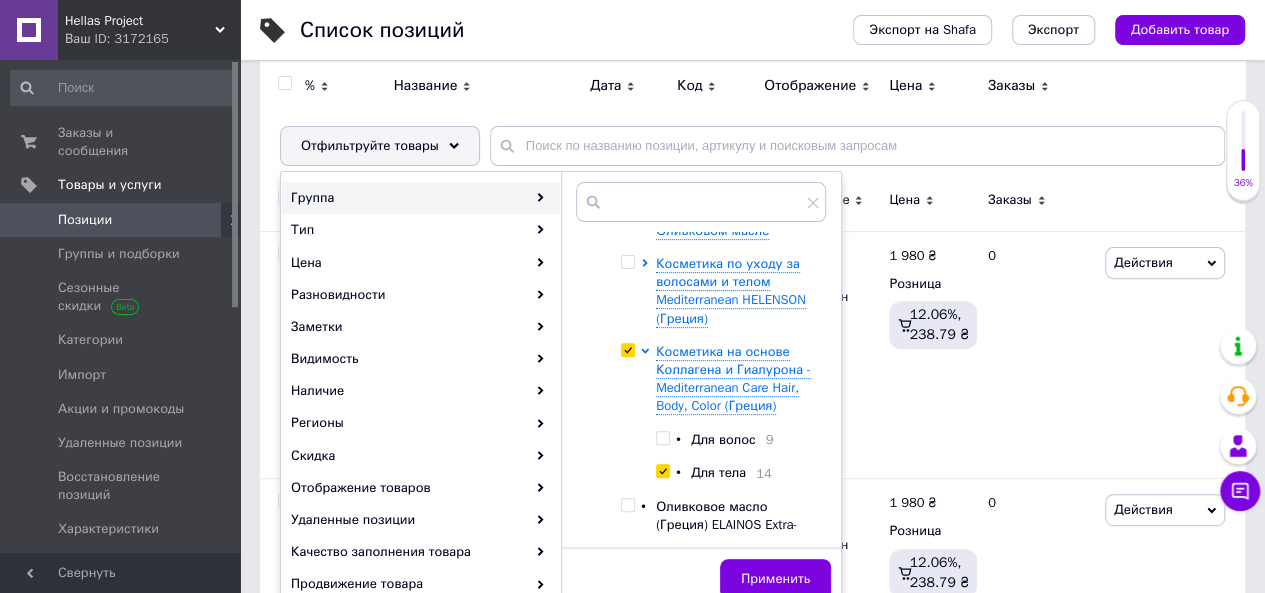 checkbox on "false" 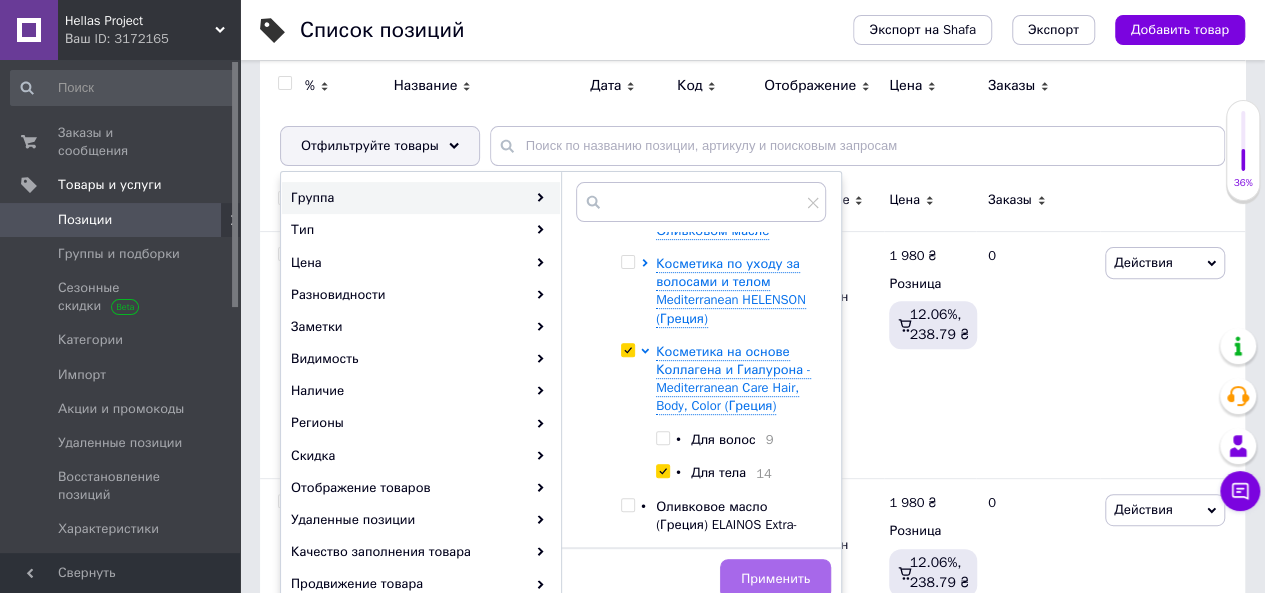 click on "Применить" at bounding box center [775, 579] 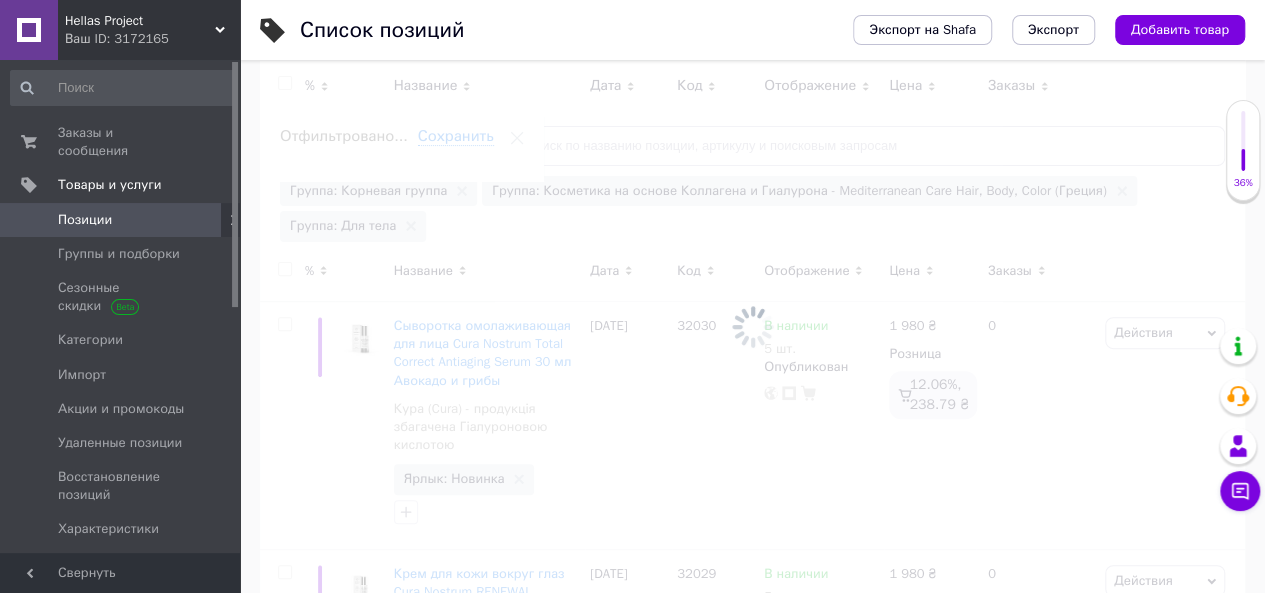 scroll, scrollTop: 0, scrollLeft: 362, axis: horizontal 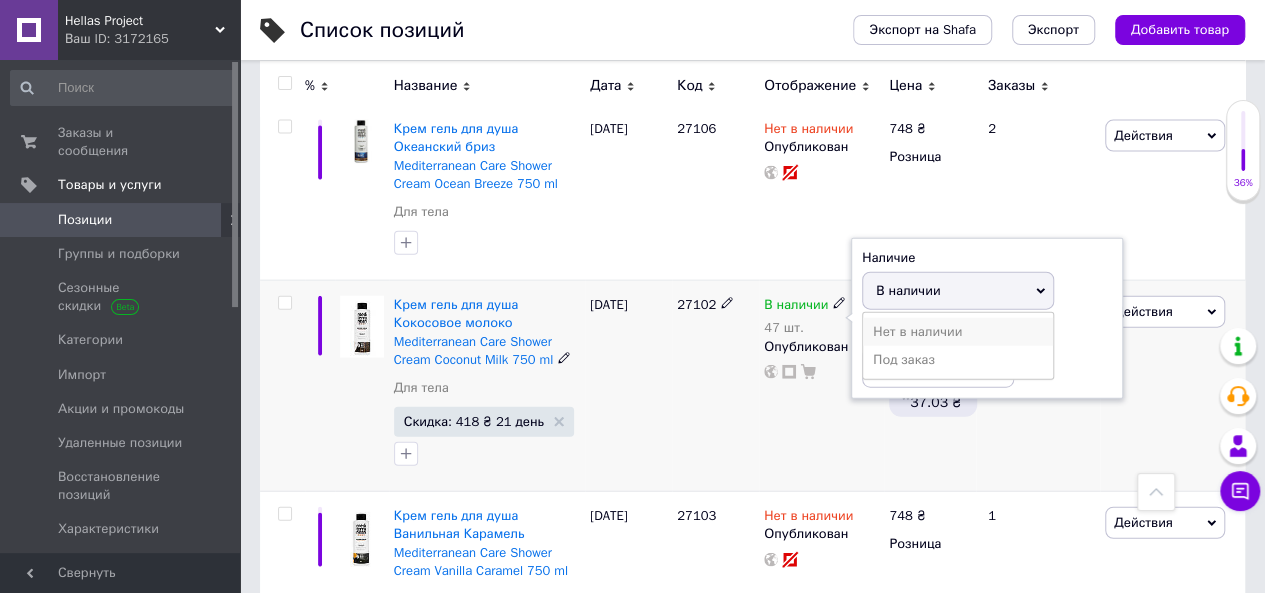 click on "Нет в наличии" at bounding box center [958, 332] 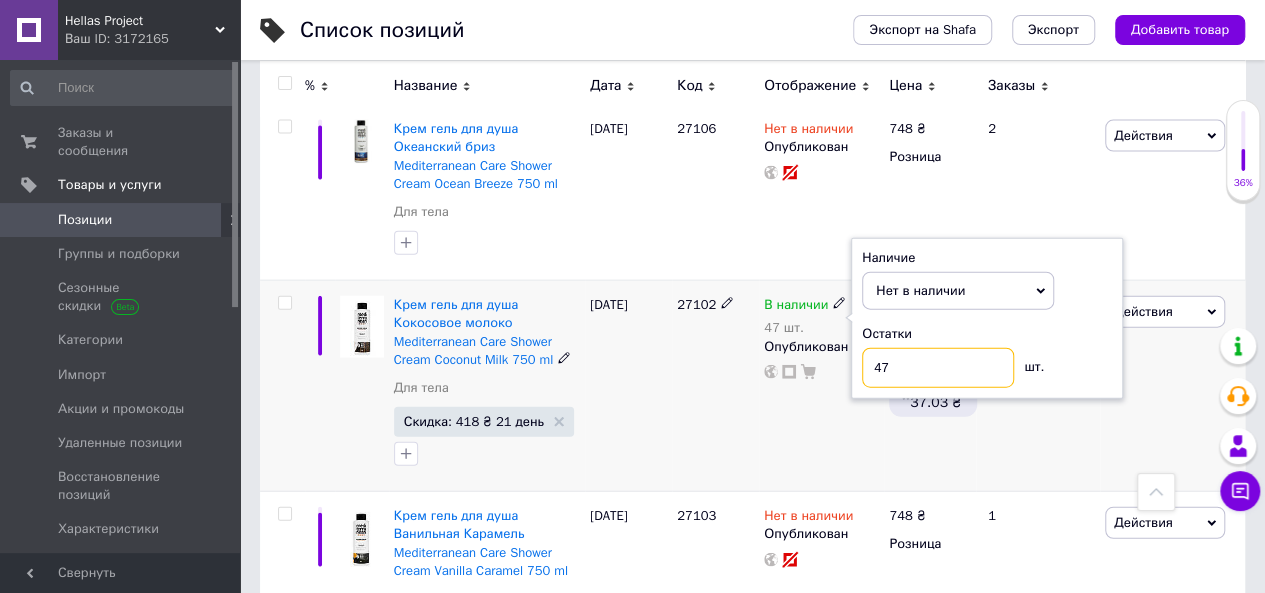 drag, startPoint x: 906, startPoint y: 355, endPoint x: 819, endPoint y: 362, distance: 87.28116 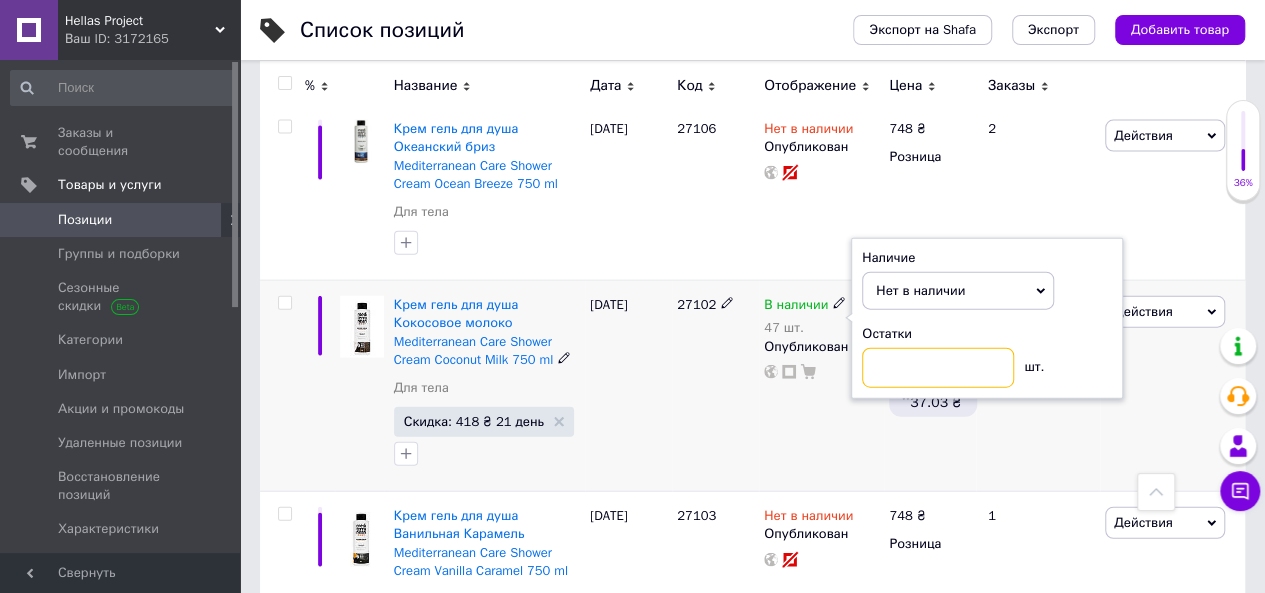 type 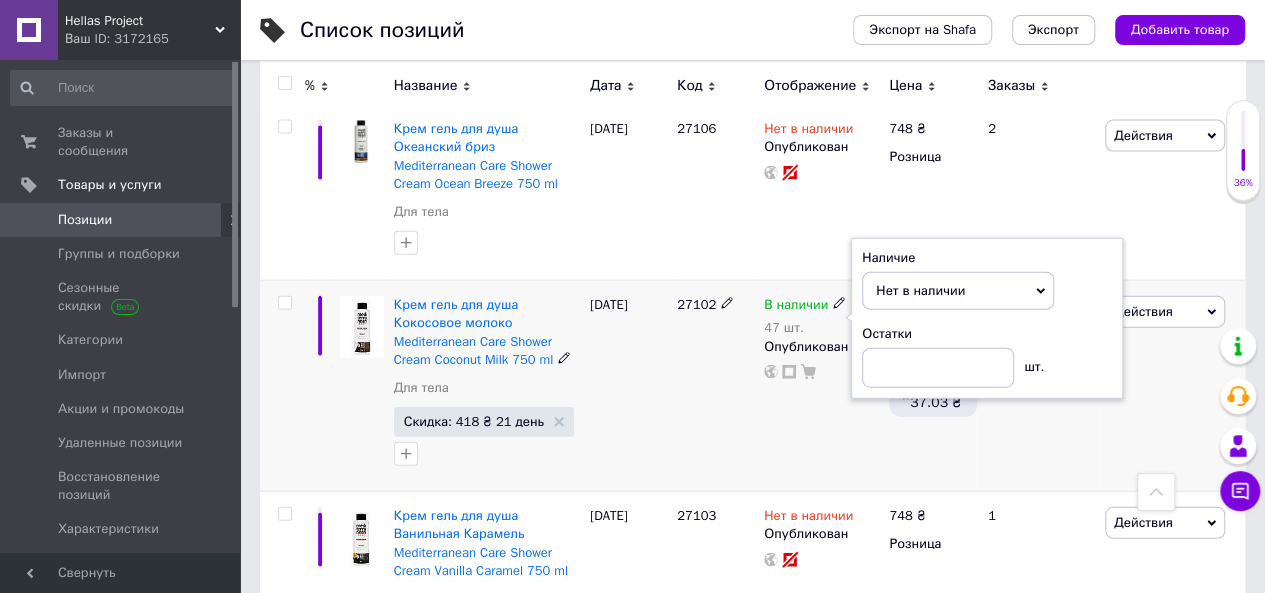 click on "3" at bounding box center (1038, 386) 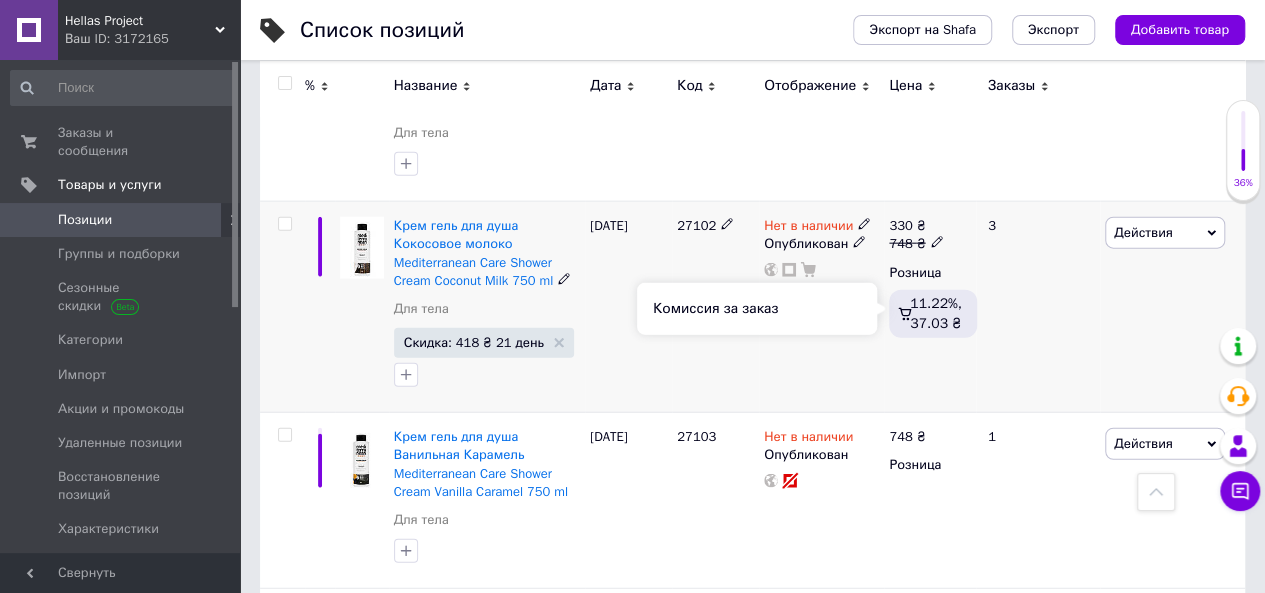 scroll, scrollTop: 2600, scrollLeft: 0, axis: vertical 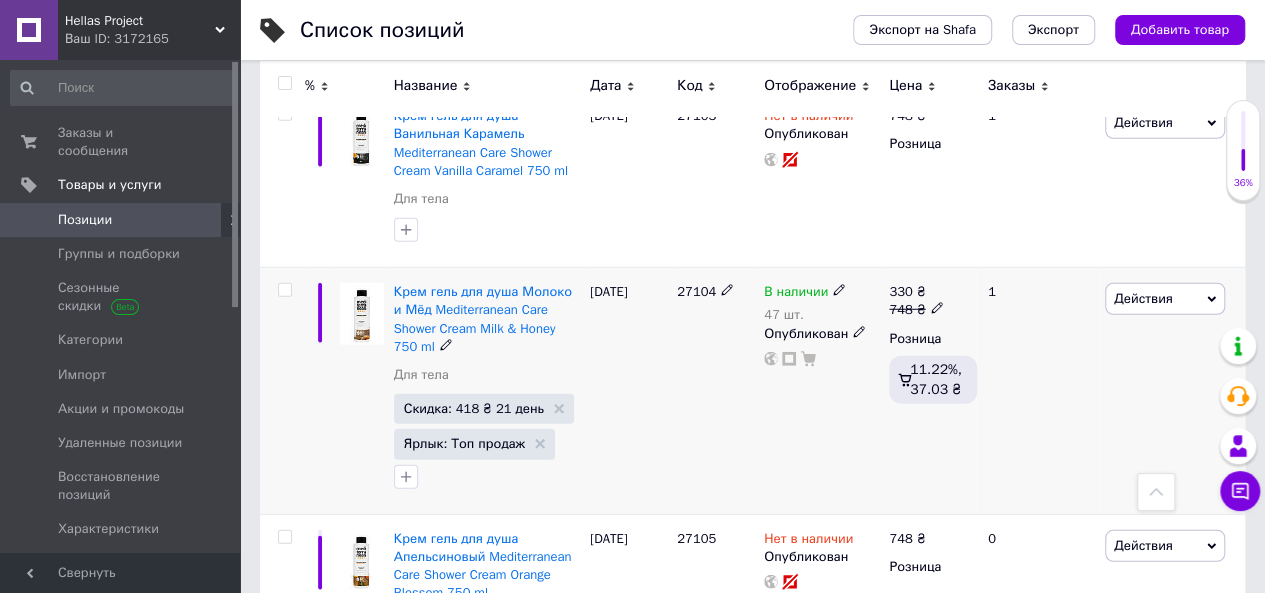 click 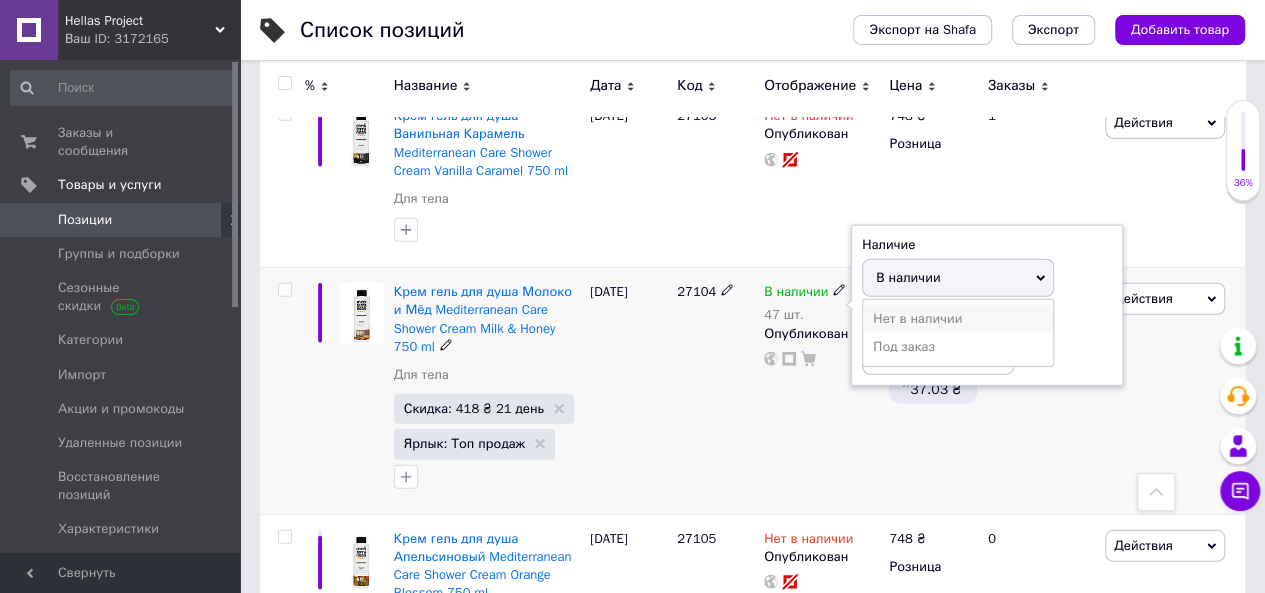 click on "Нет в наличии" at bounding box center [958, 319] 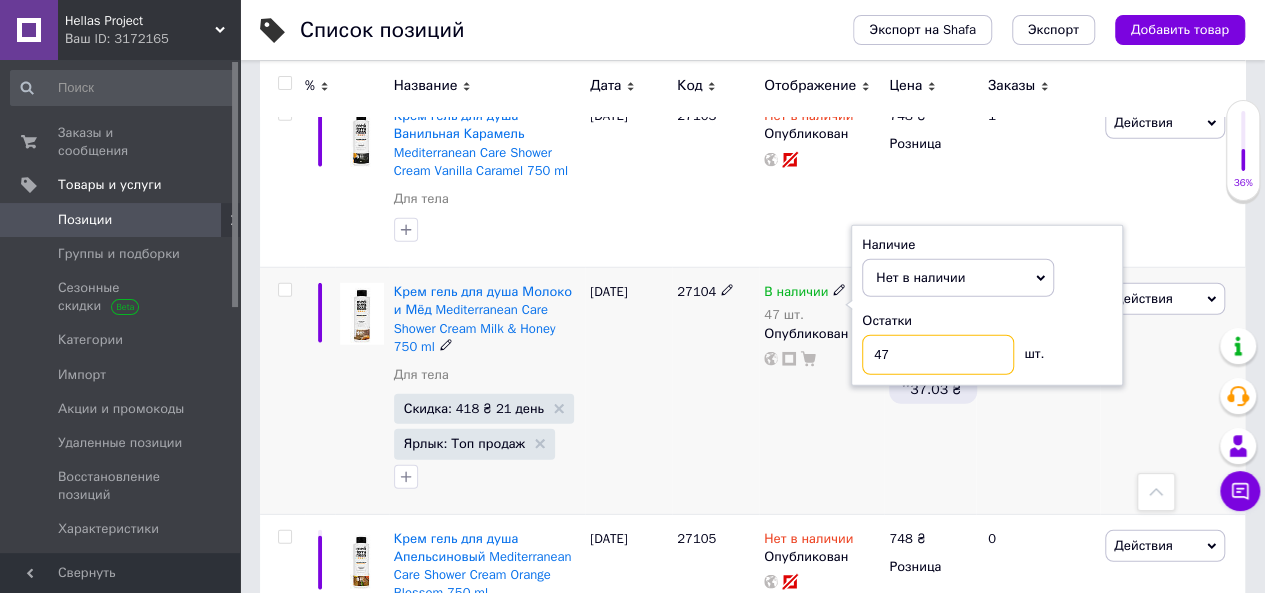 click on "47" at bounding box center [938, 355] 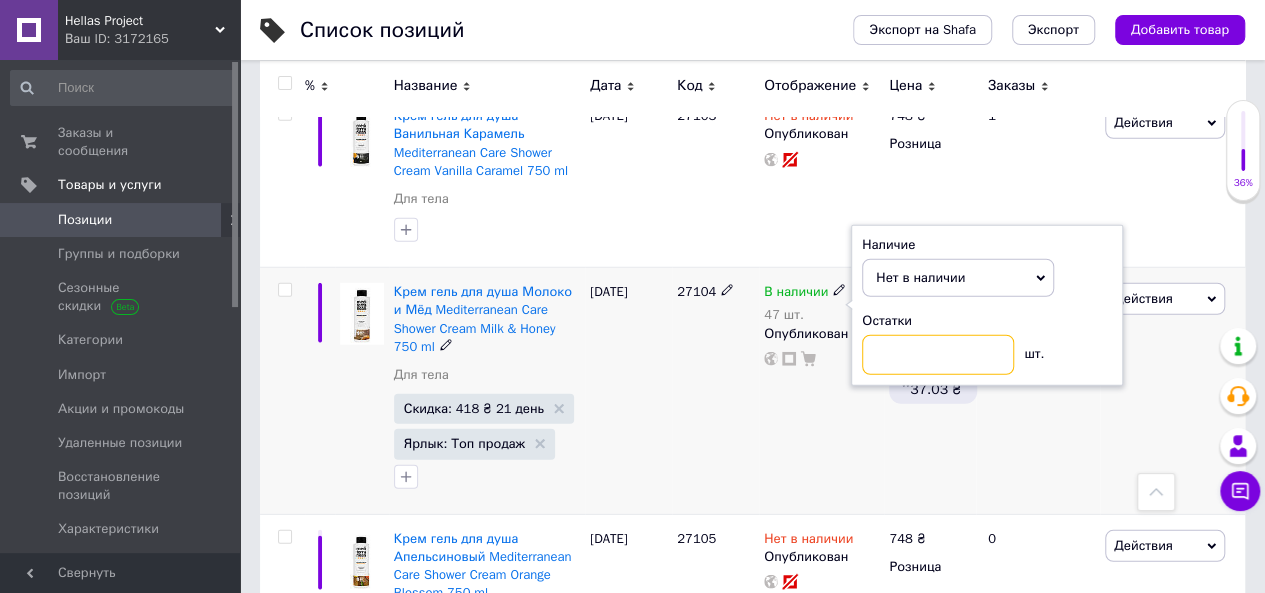 type 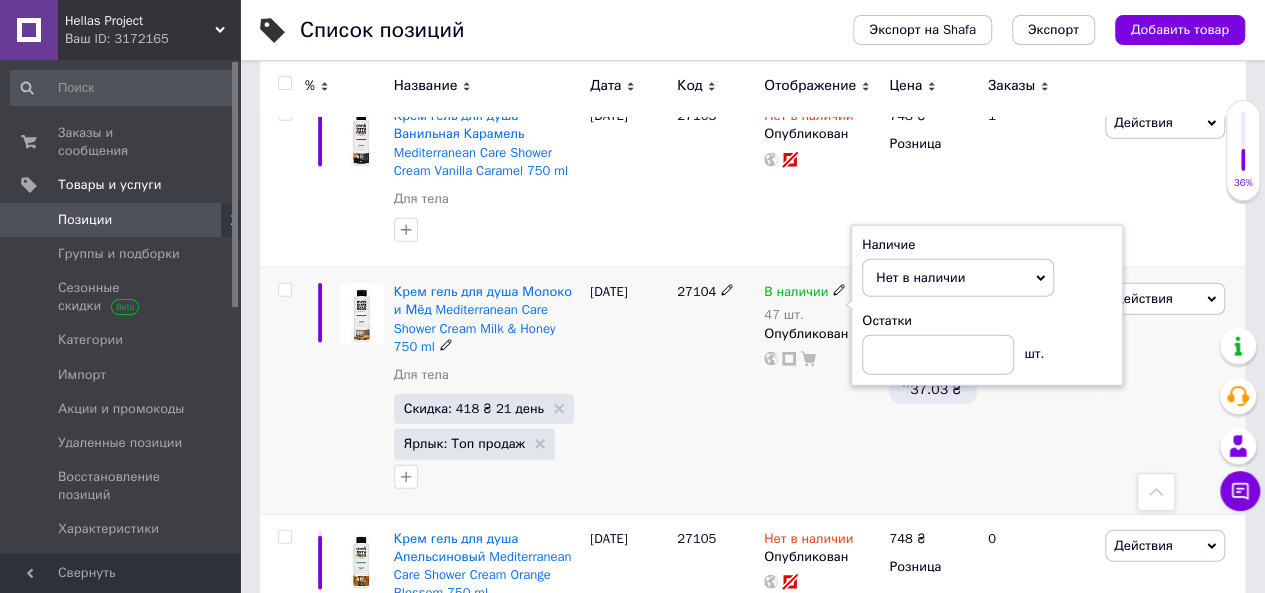 click on "Остатки" at bounding box center [987, 321] 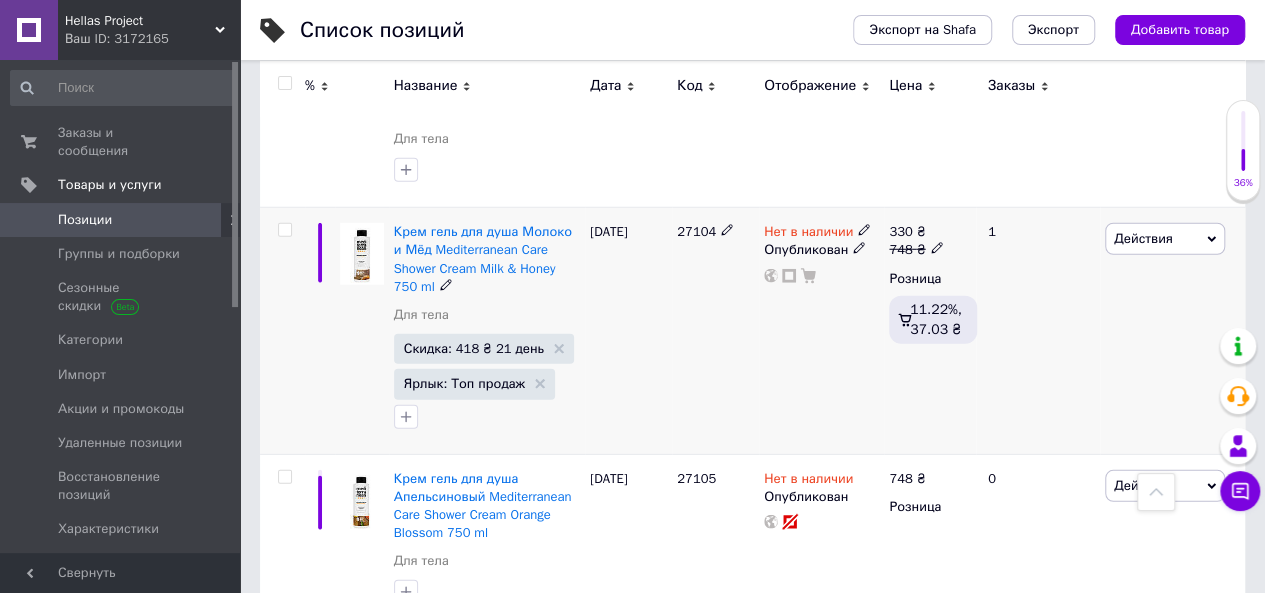 scroll, scrollTop: 2710, scrollLeft: 0, axis: vertical 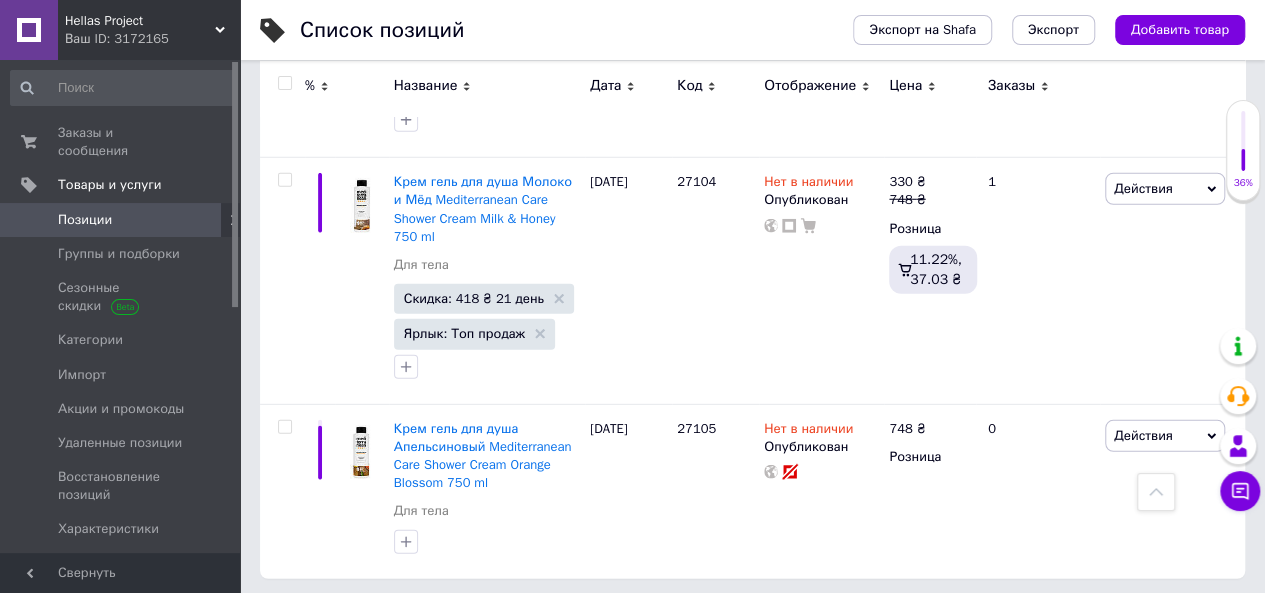 click on "Ваш ID: 3172165" at bounding box center [152, 39] 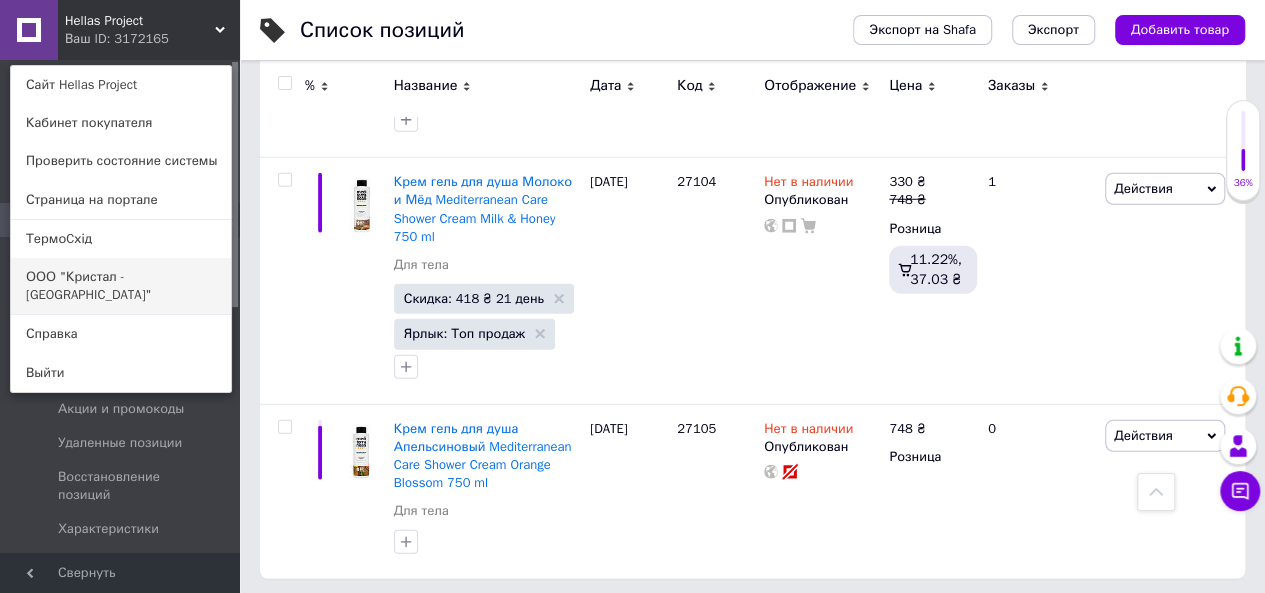 click on "ООО "Кристал -[GEOGRAPHIC_DATA]"" at bounding box center (121, 286) 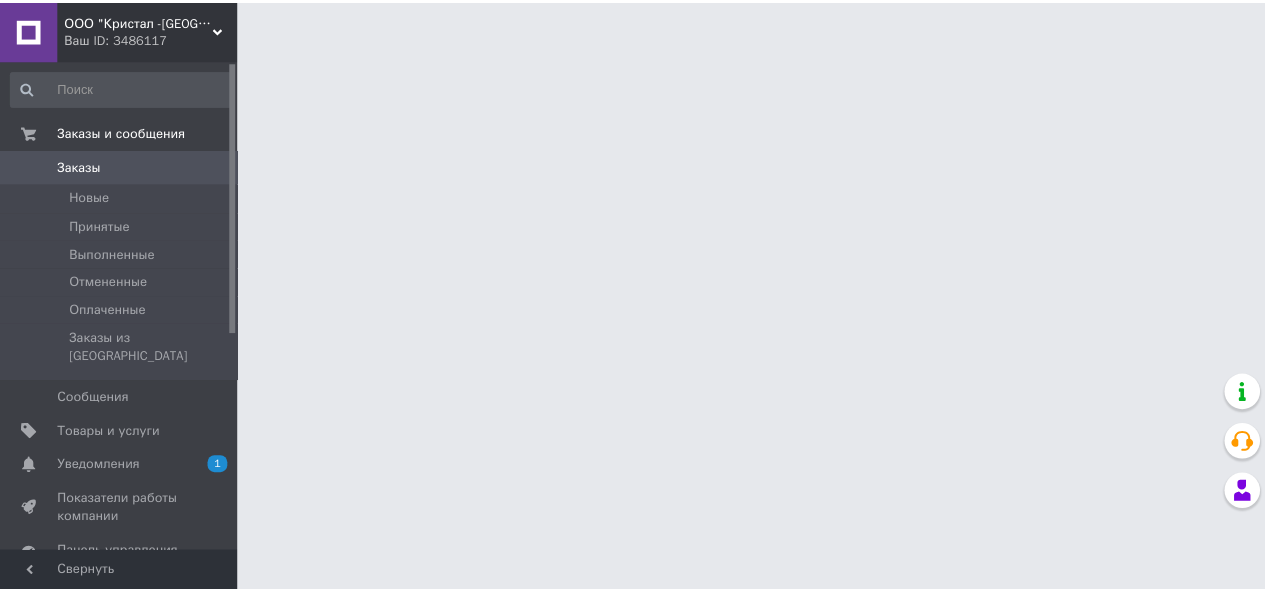 scroll, scrollTop: 0, scrollLeft: 0, axis: both 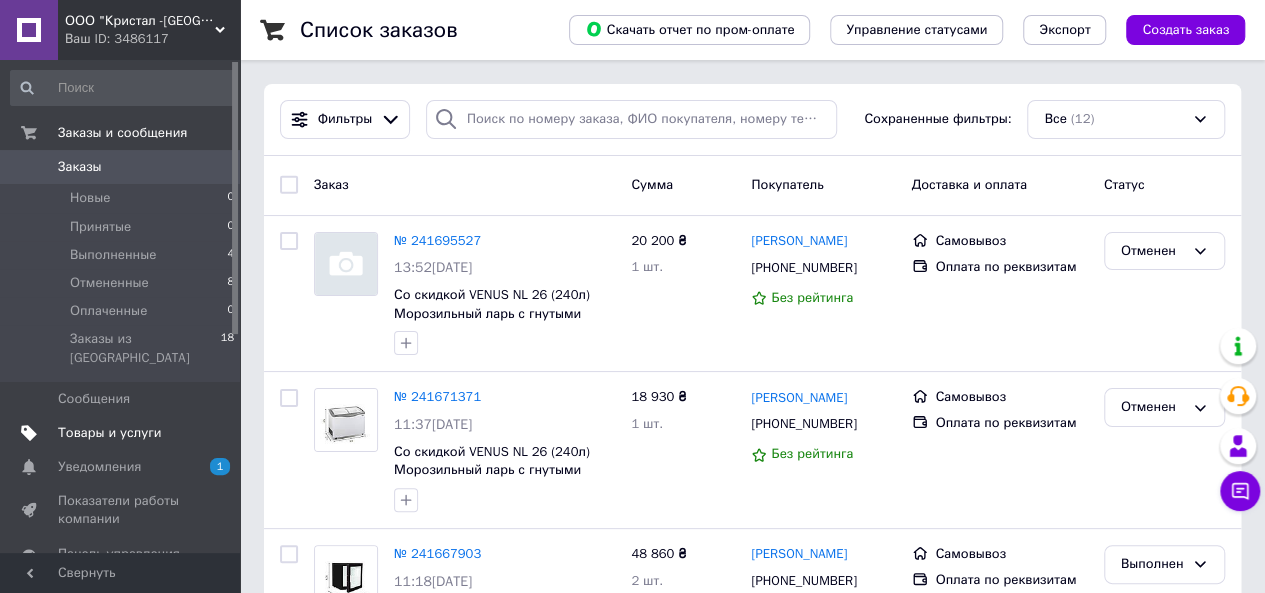 click on "Товары и услуги" at bounding box center [110, 433] 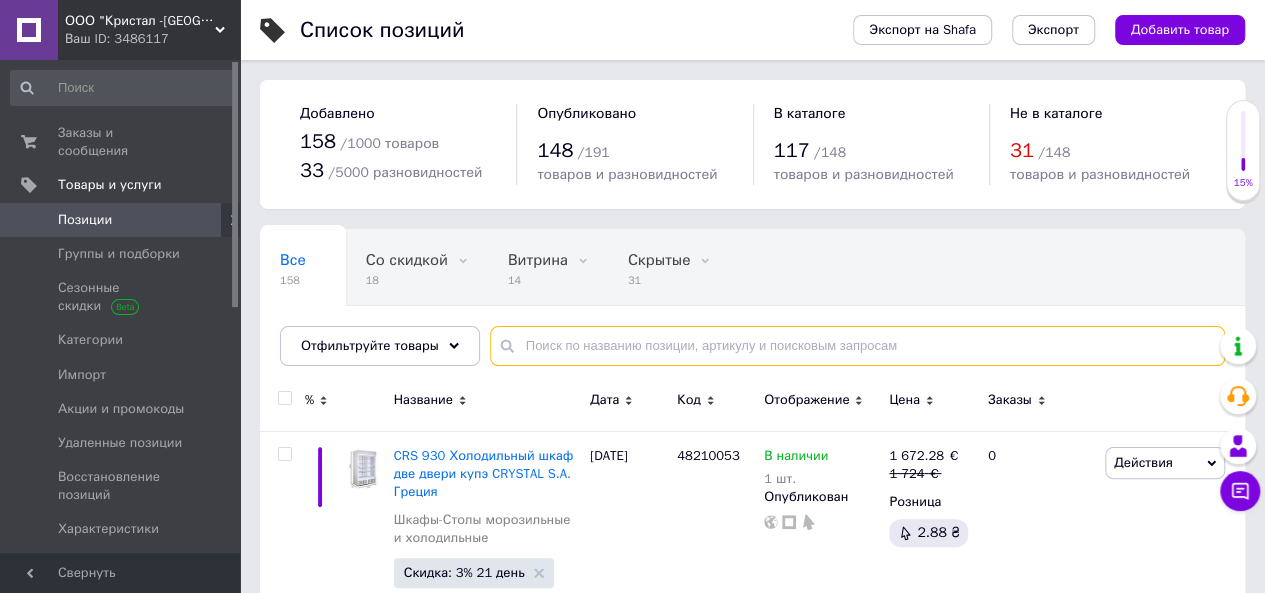 click at bounding box center [857, 346] 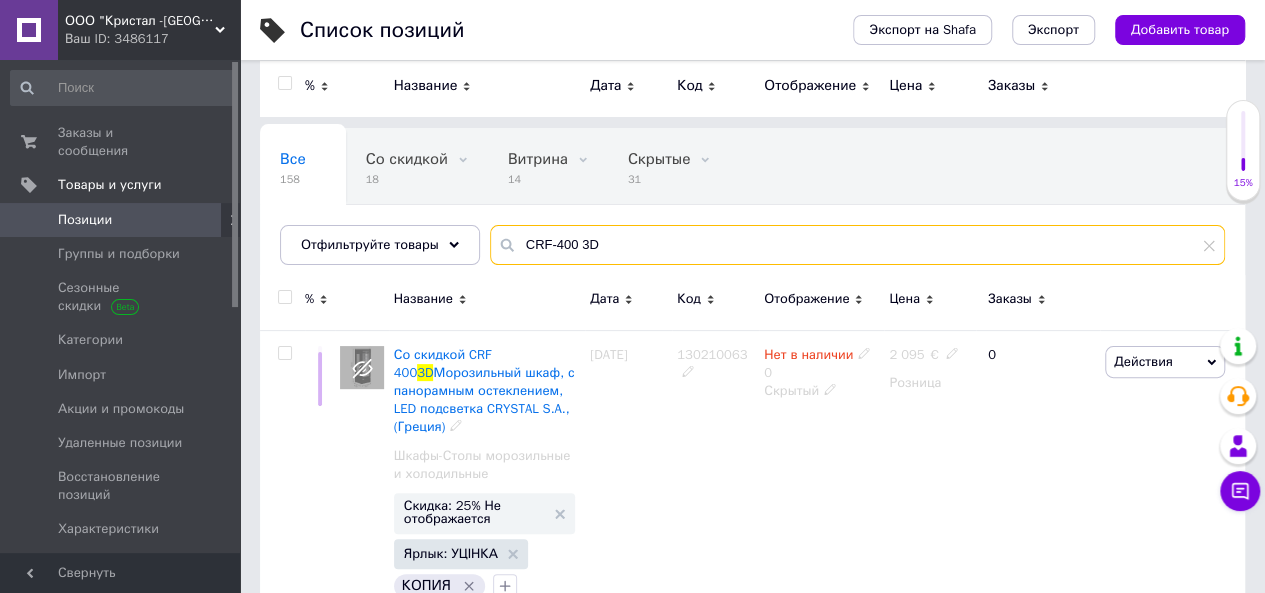 scroll, scrollTop: 98, scrollLeft: 0, axis: vertical 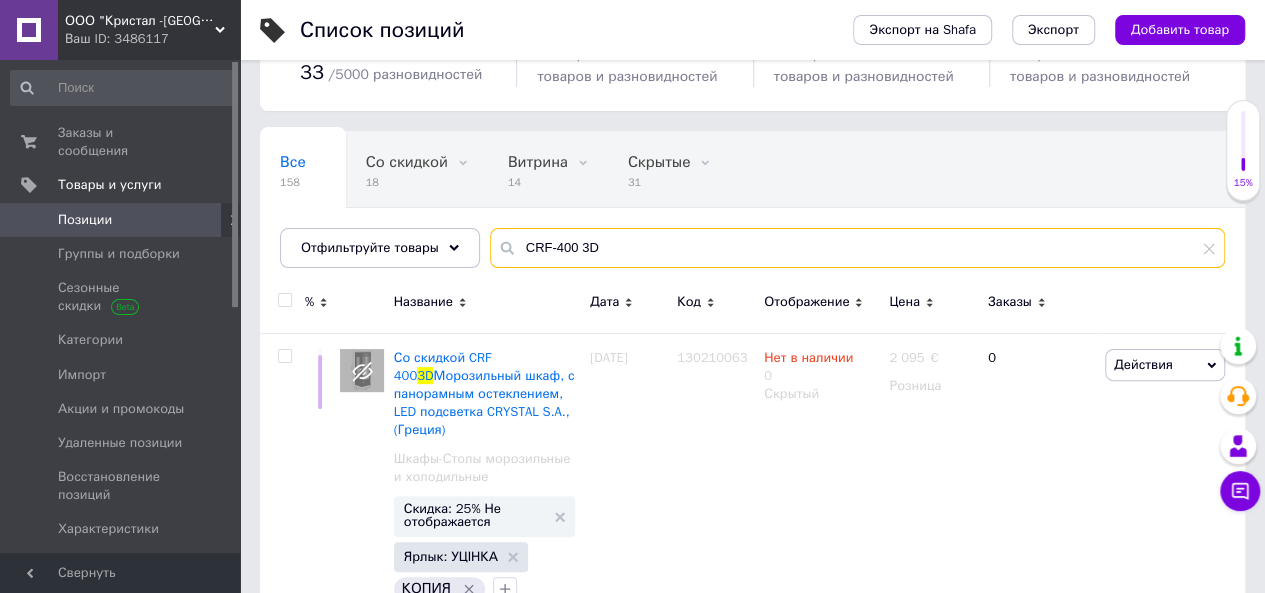 type on "CRF-400 3D" 